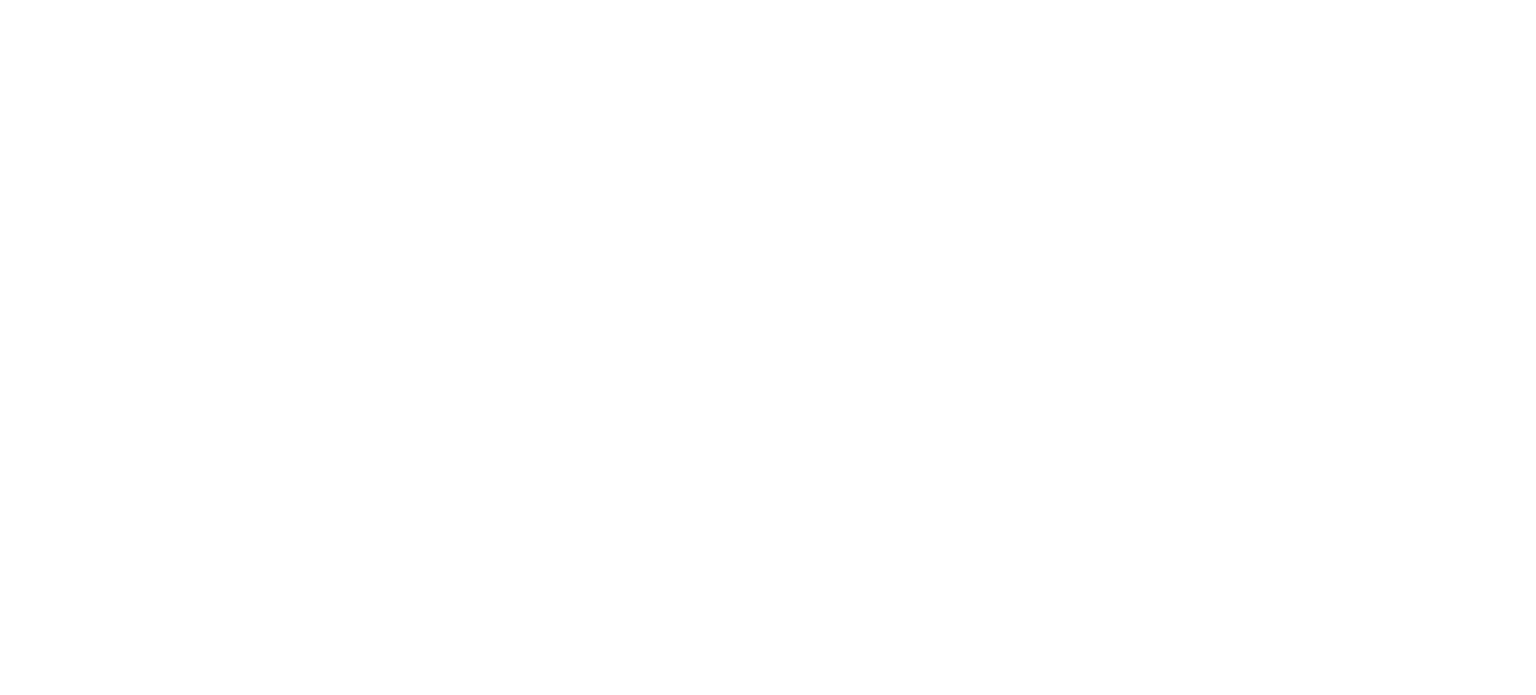 scroll, scrollTop: 0, scrollLeft: 0, axis: both 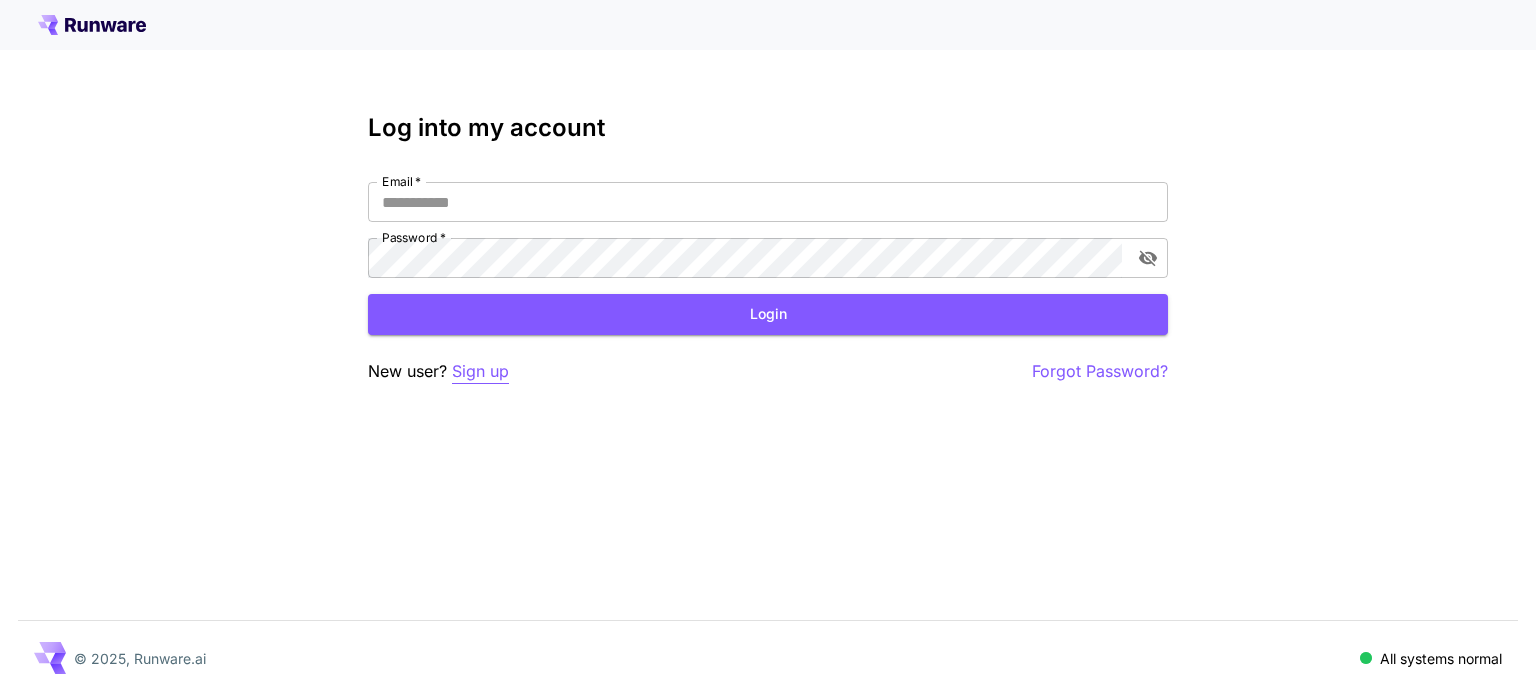 click on "Sign up" at bounding box center (480, 371) 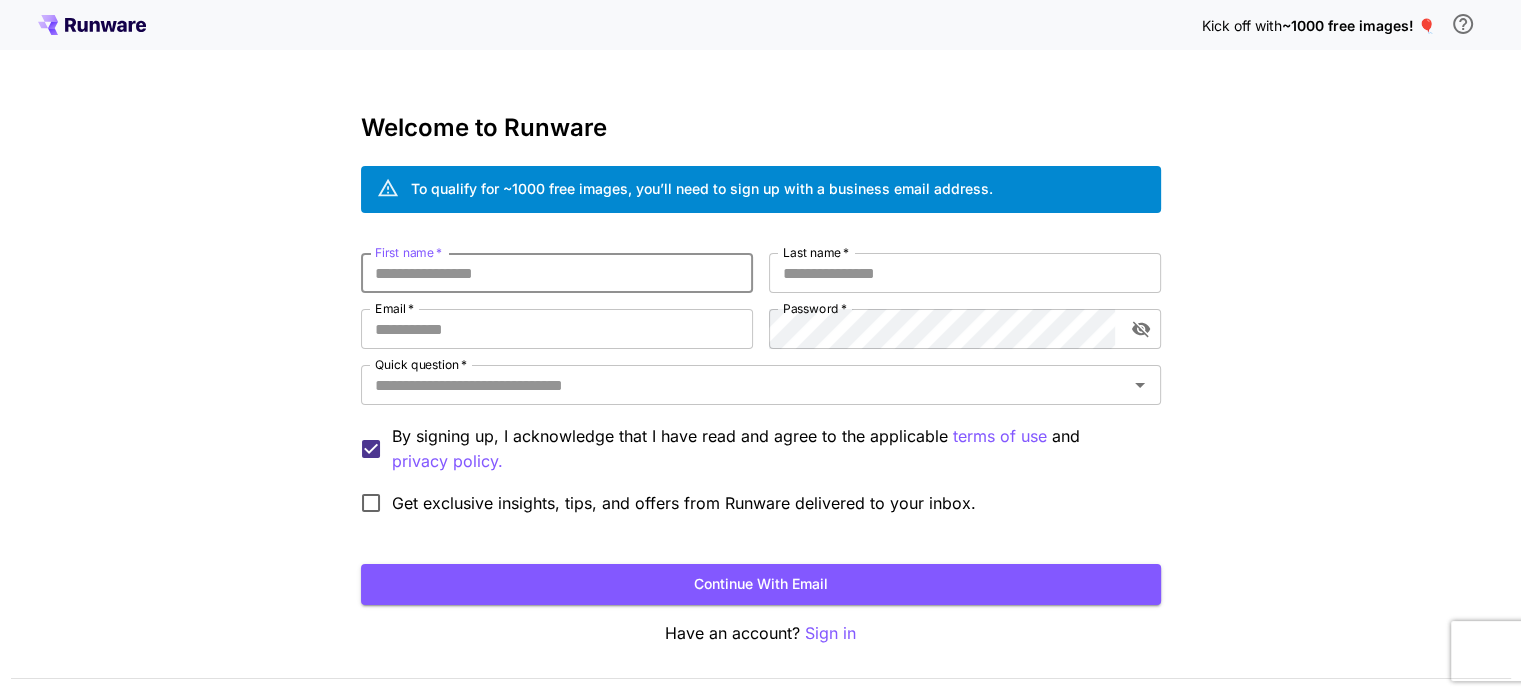 click on "First name   *" at bounding box center (557, 273) 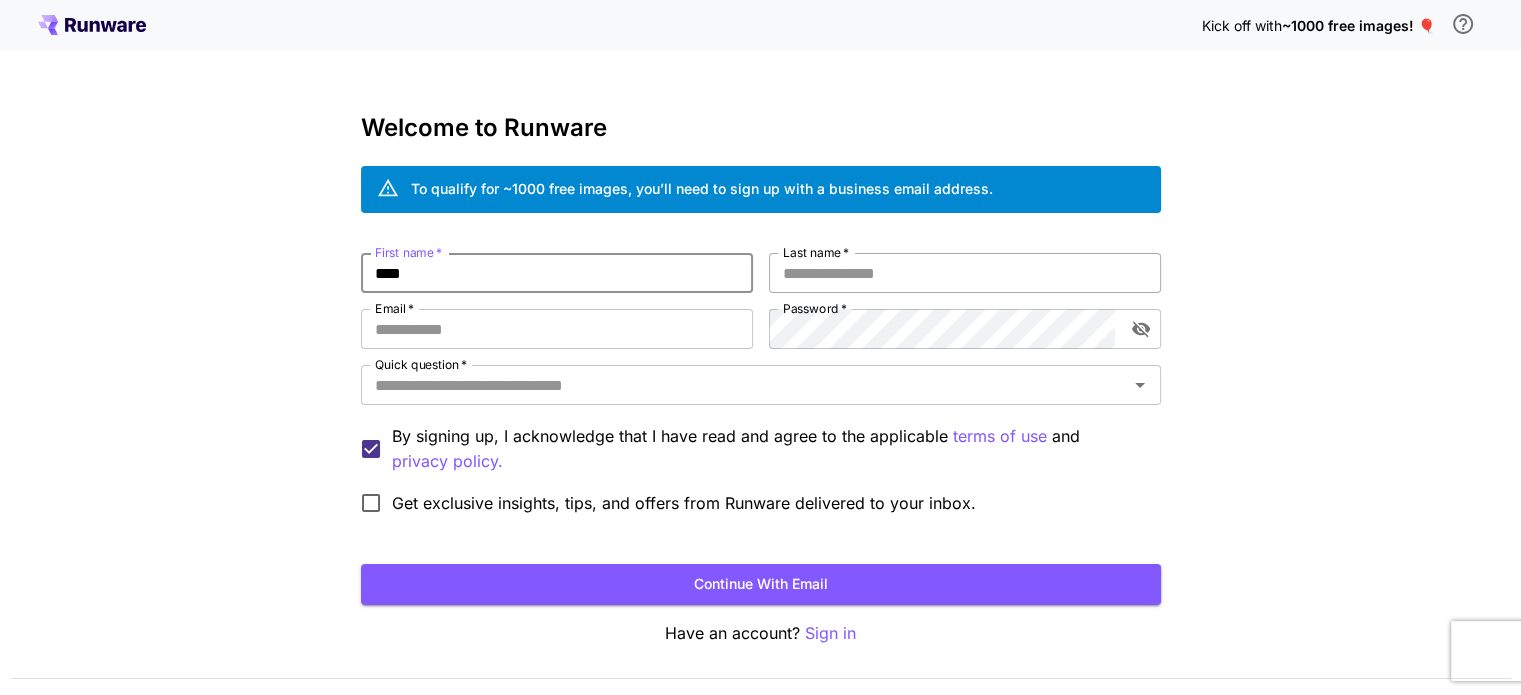 type on "****" 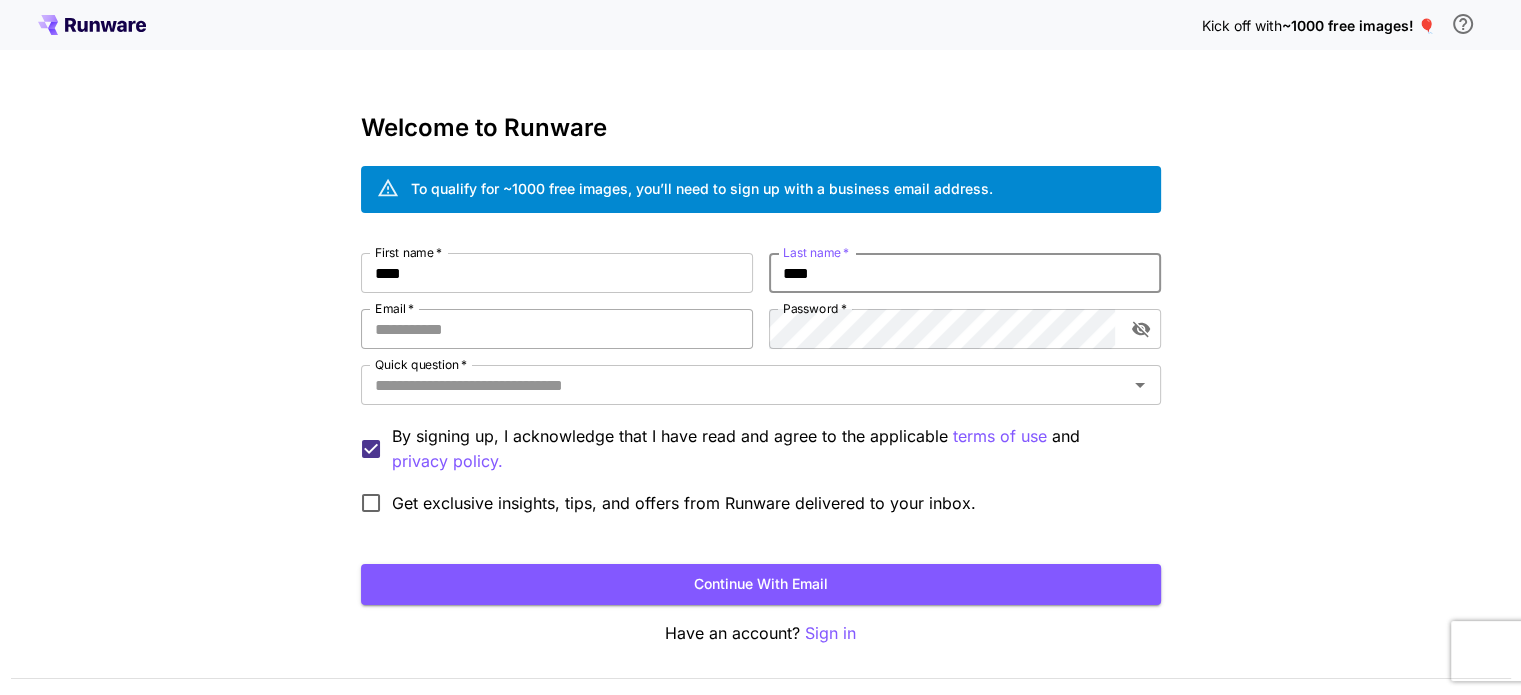 type on "****" 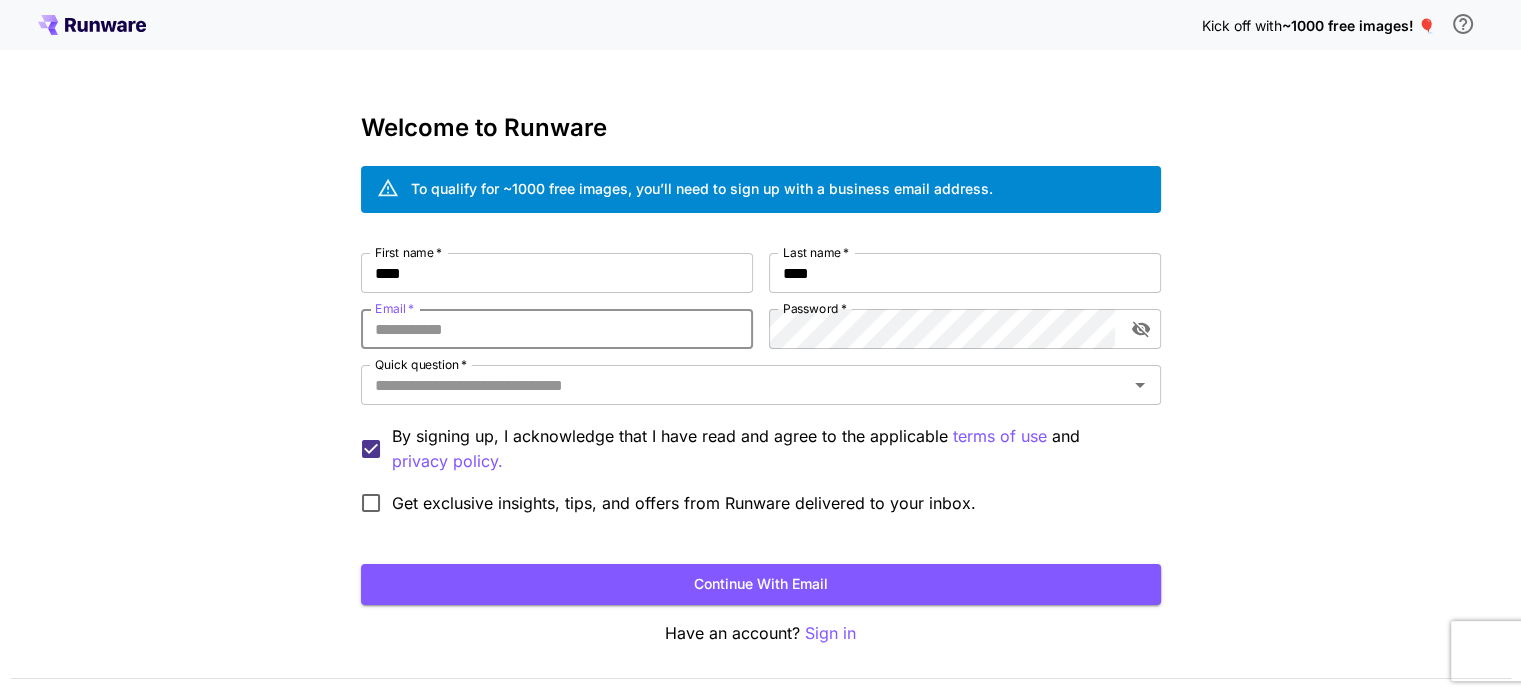 click on "Email   *" at bounding box center [557, 329] 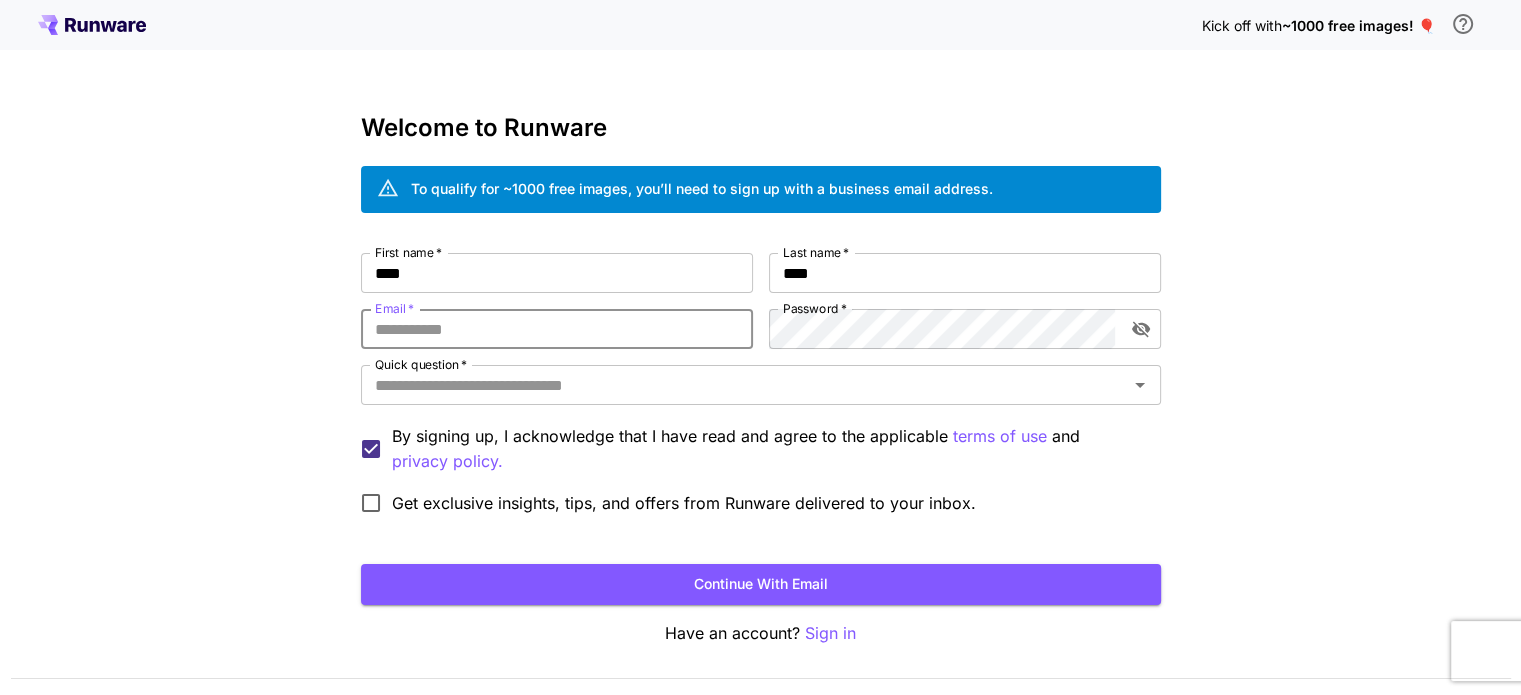 type on "**********" 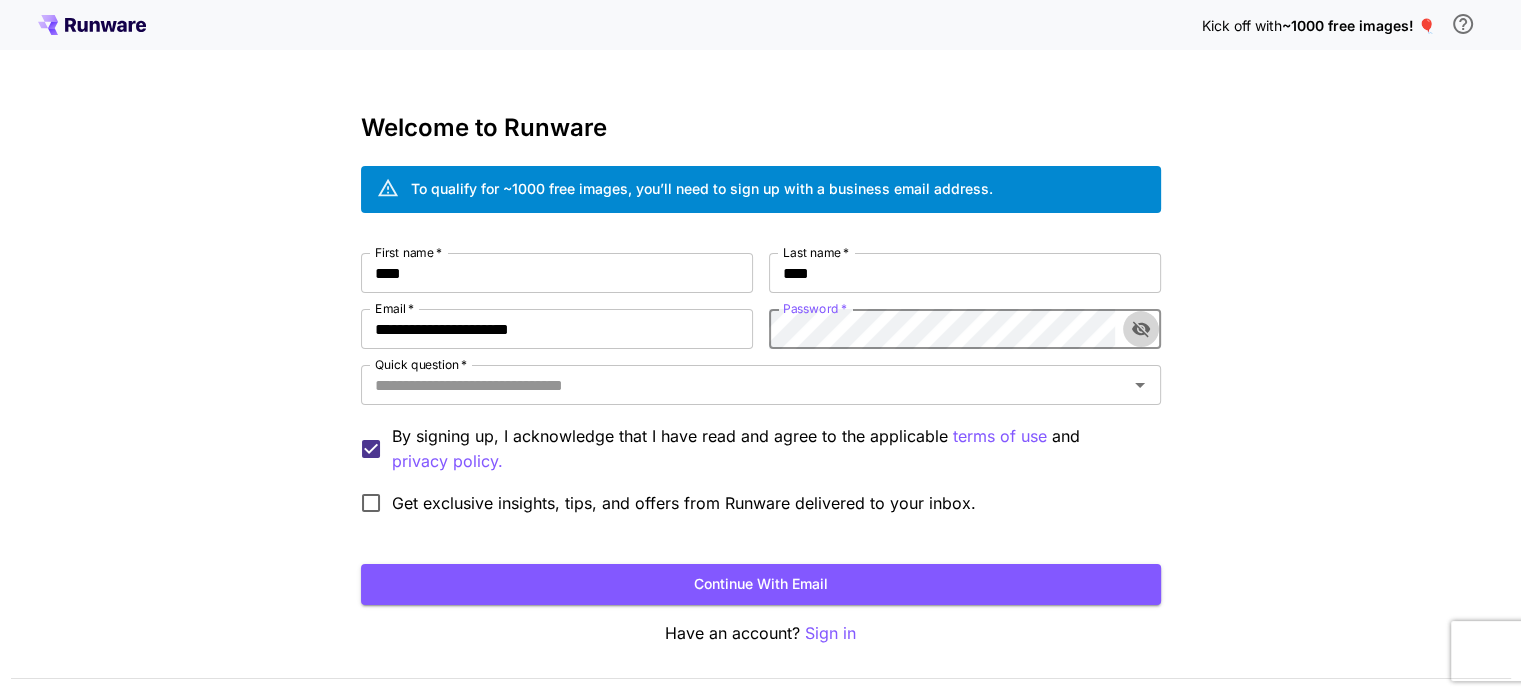 click 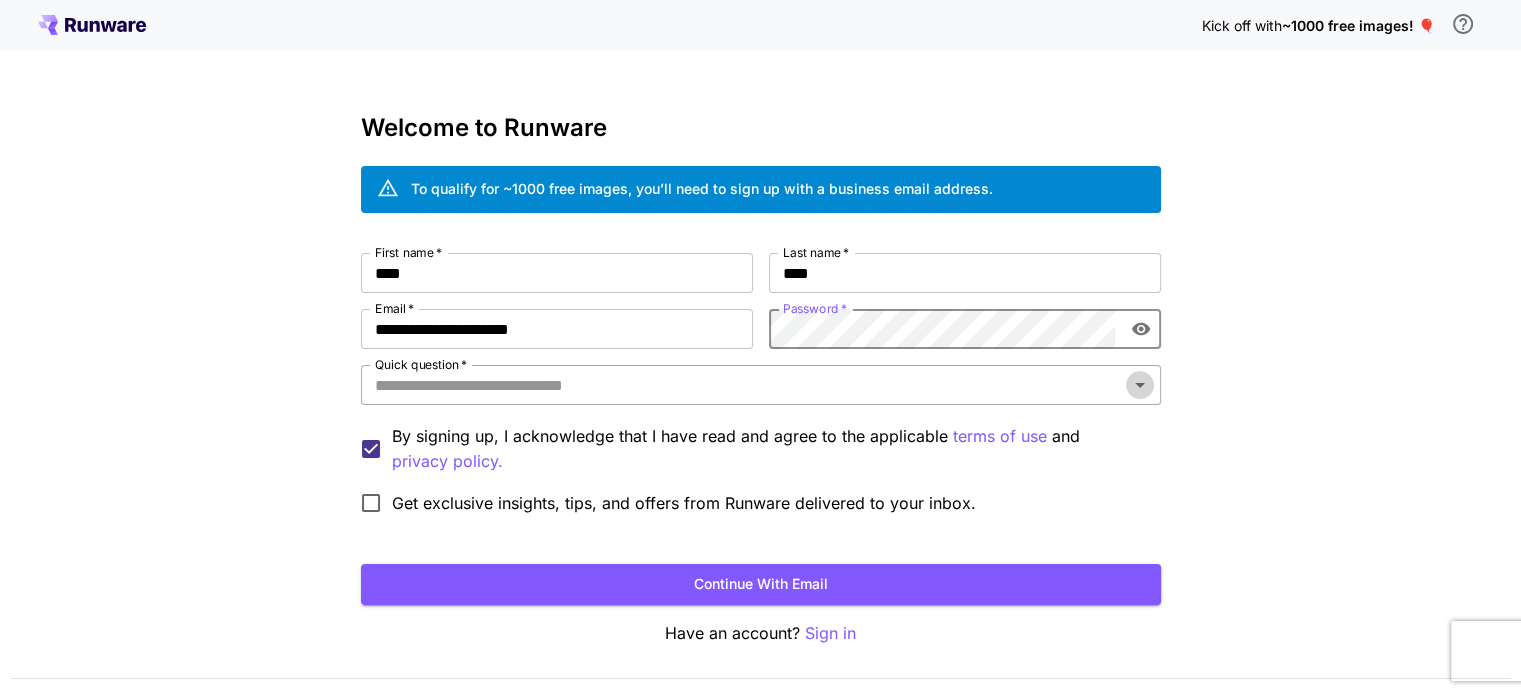 click 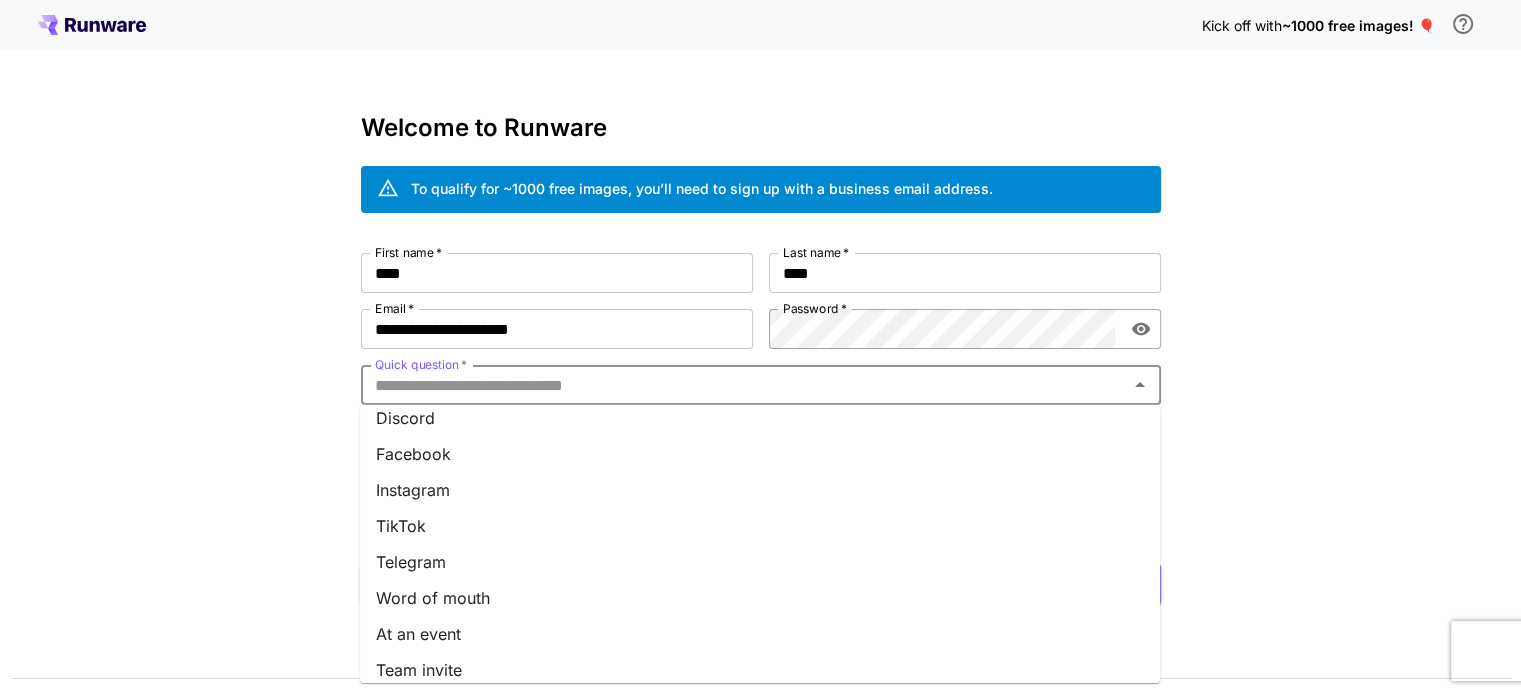 scroll, scrollTop: 277, scrollLeft: 0, axis: vertical 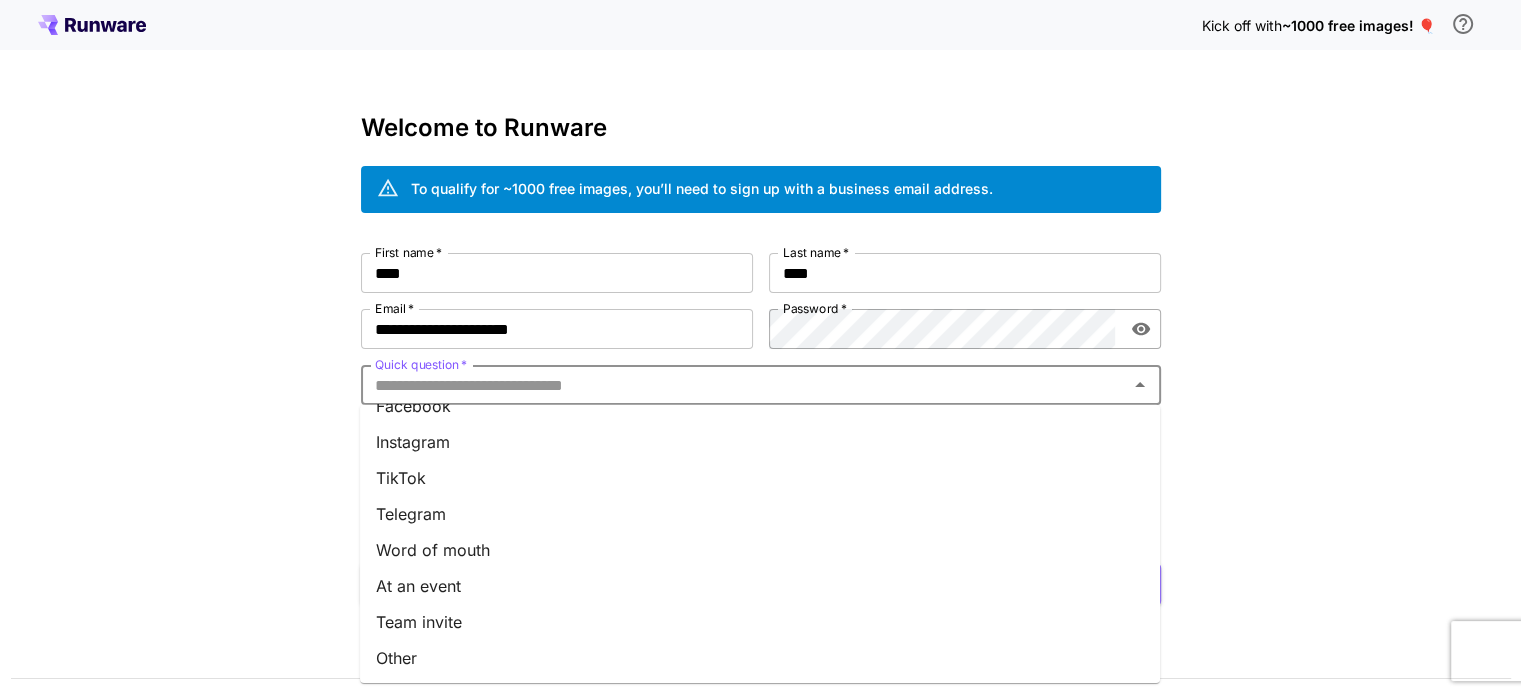 click on "Word of mouth" at bounding box center [760, 550] 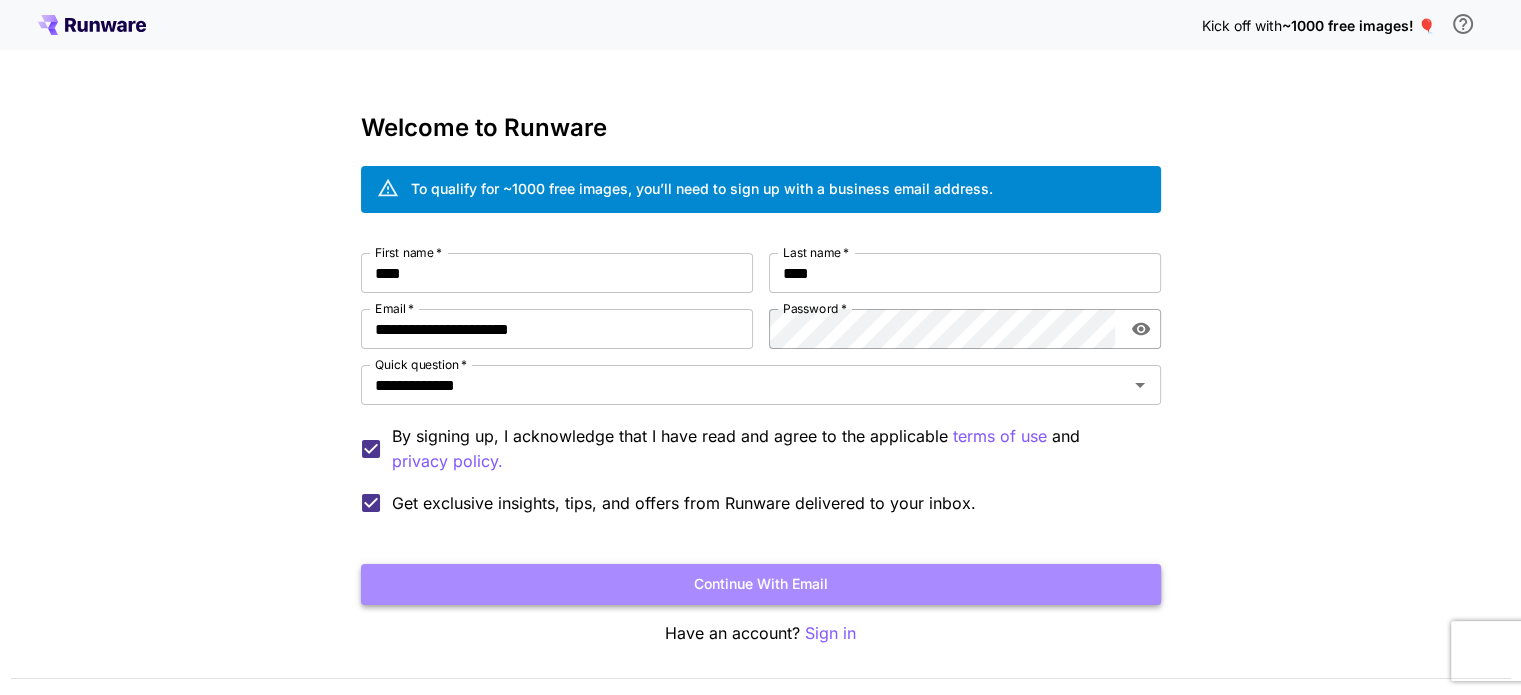 click on "Continue with email" at bounding box center (761, 584) 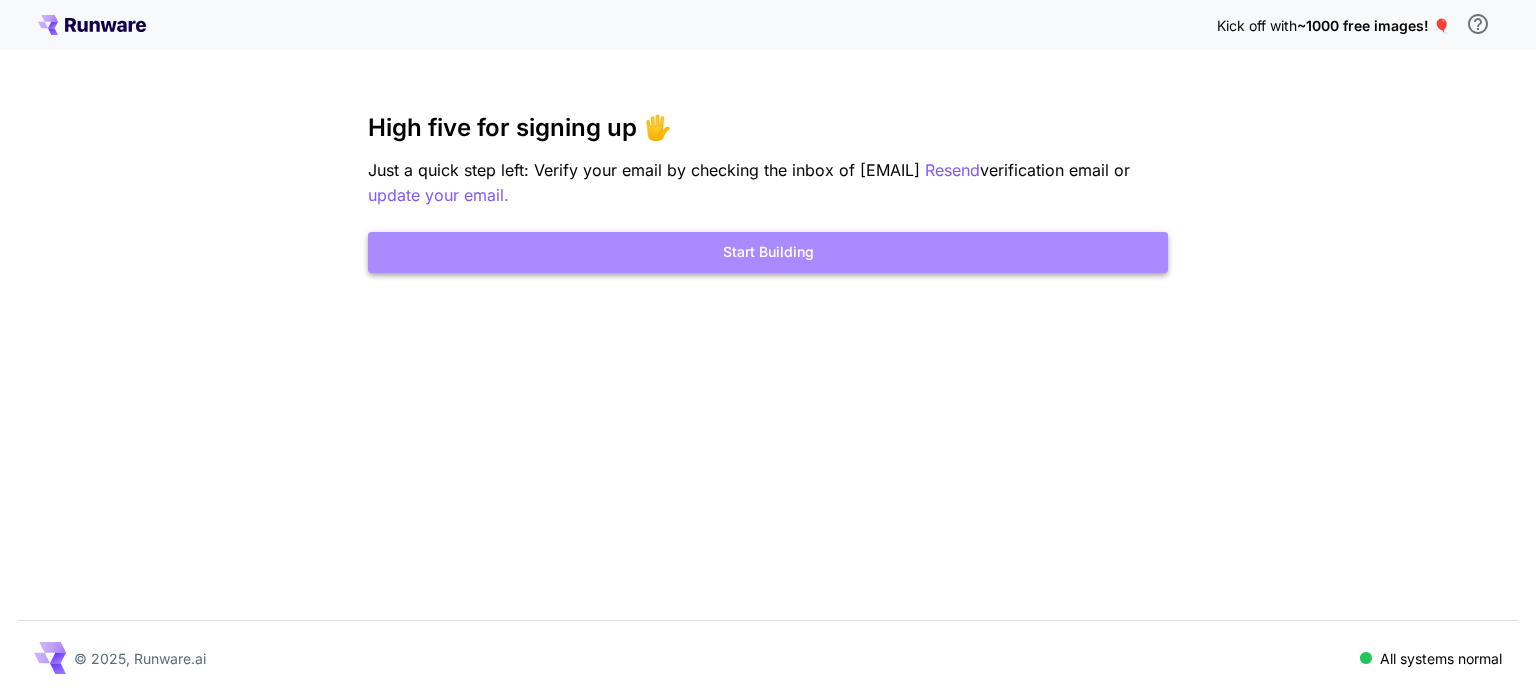 click on "Start Building" at bounding box center [768, 252] 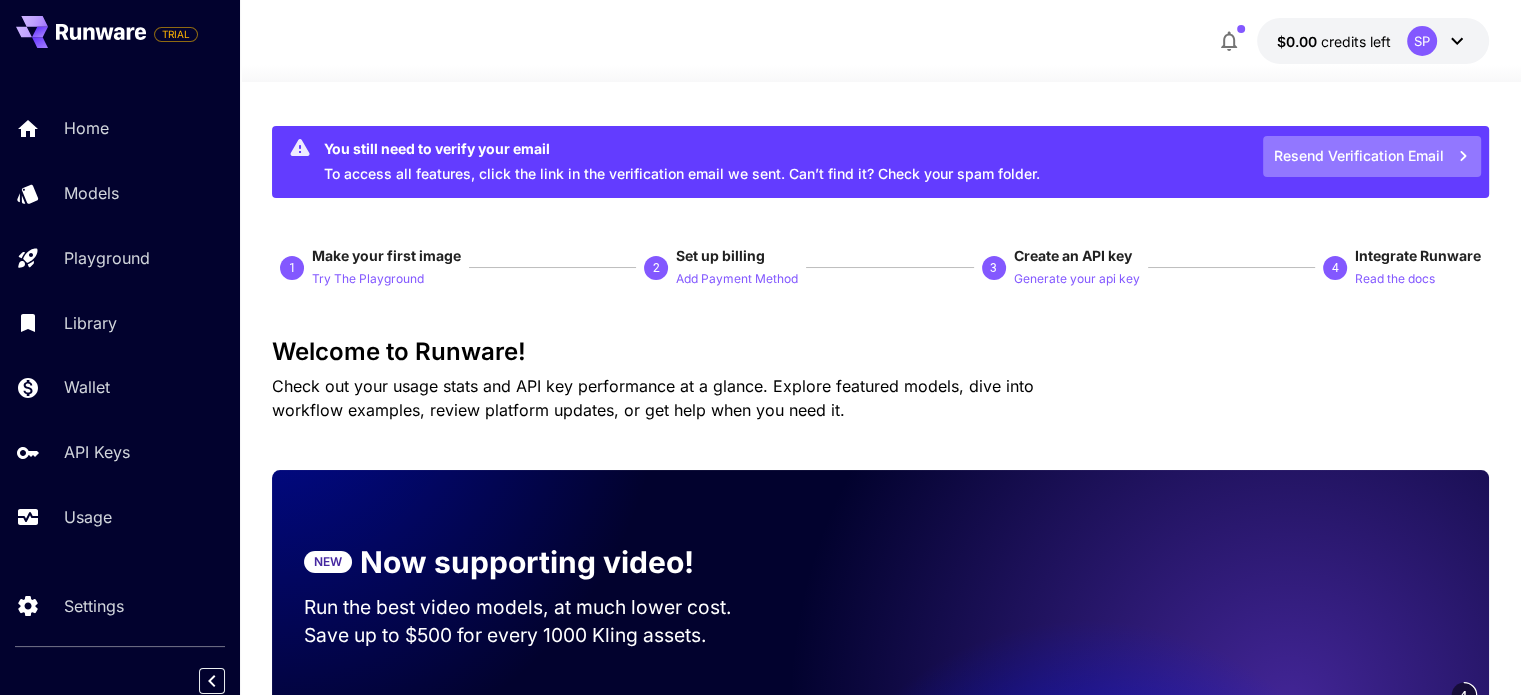 click on "Resend Verification Email" at bounding box center [1372, 156] 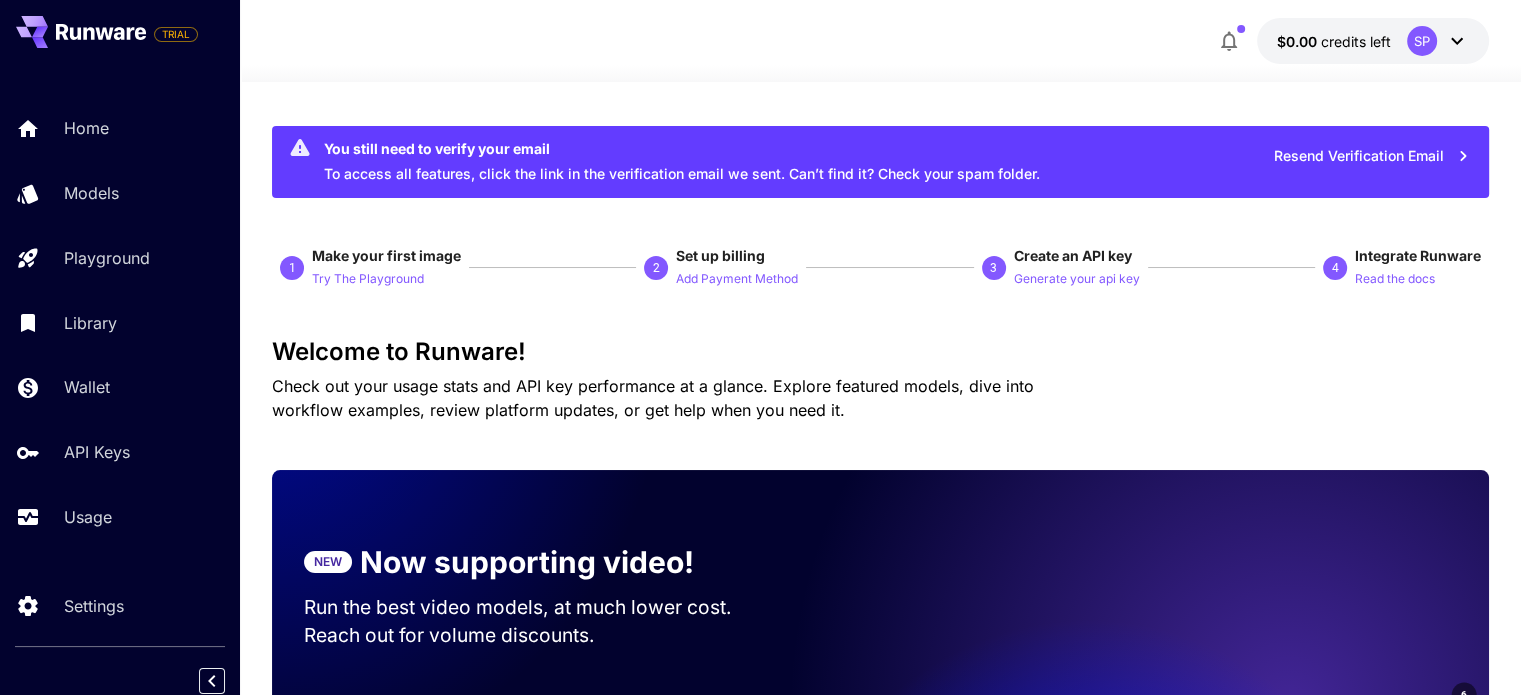 click 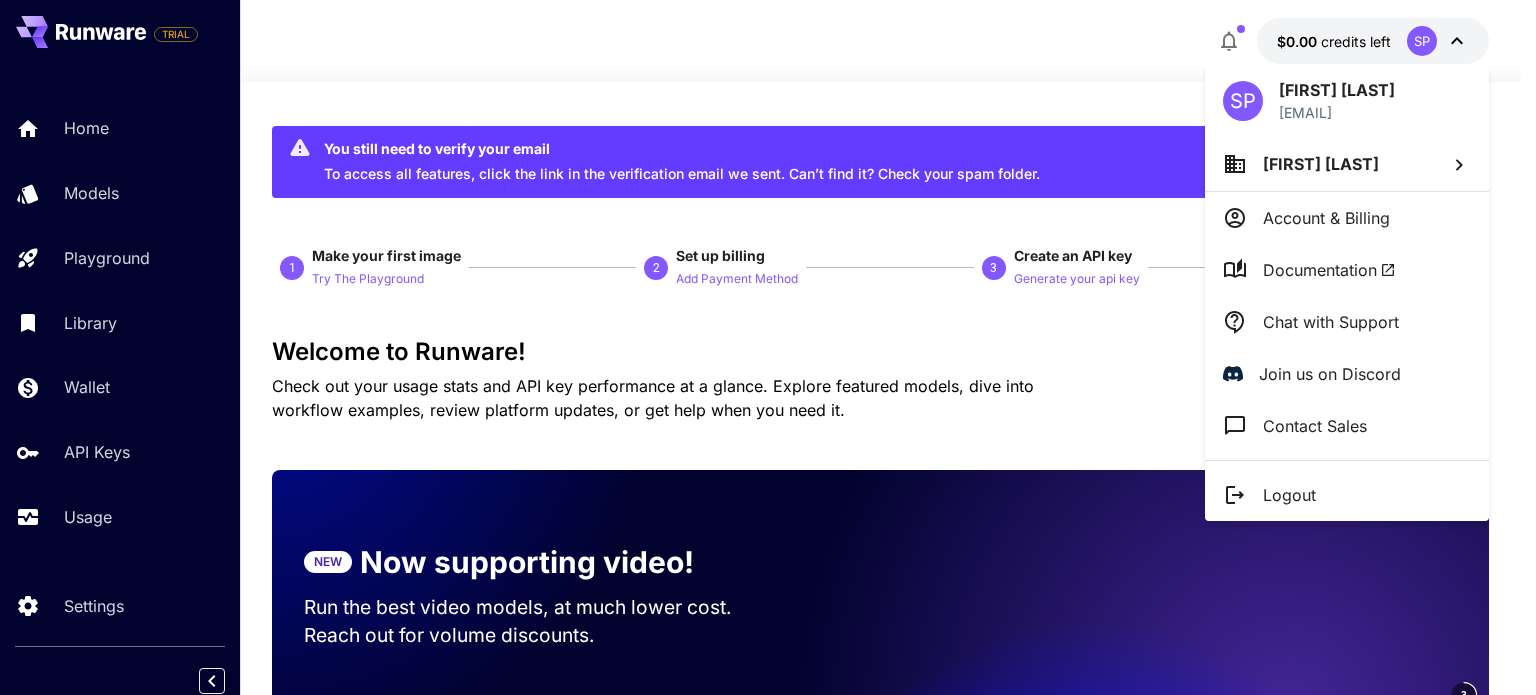 click at bounding box center [768, 347] 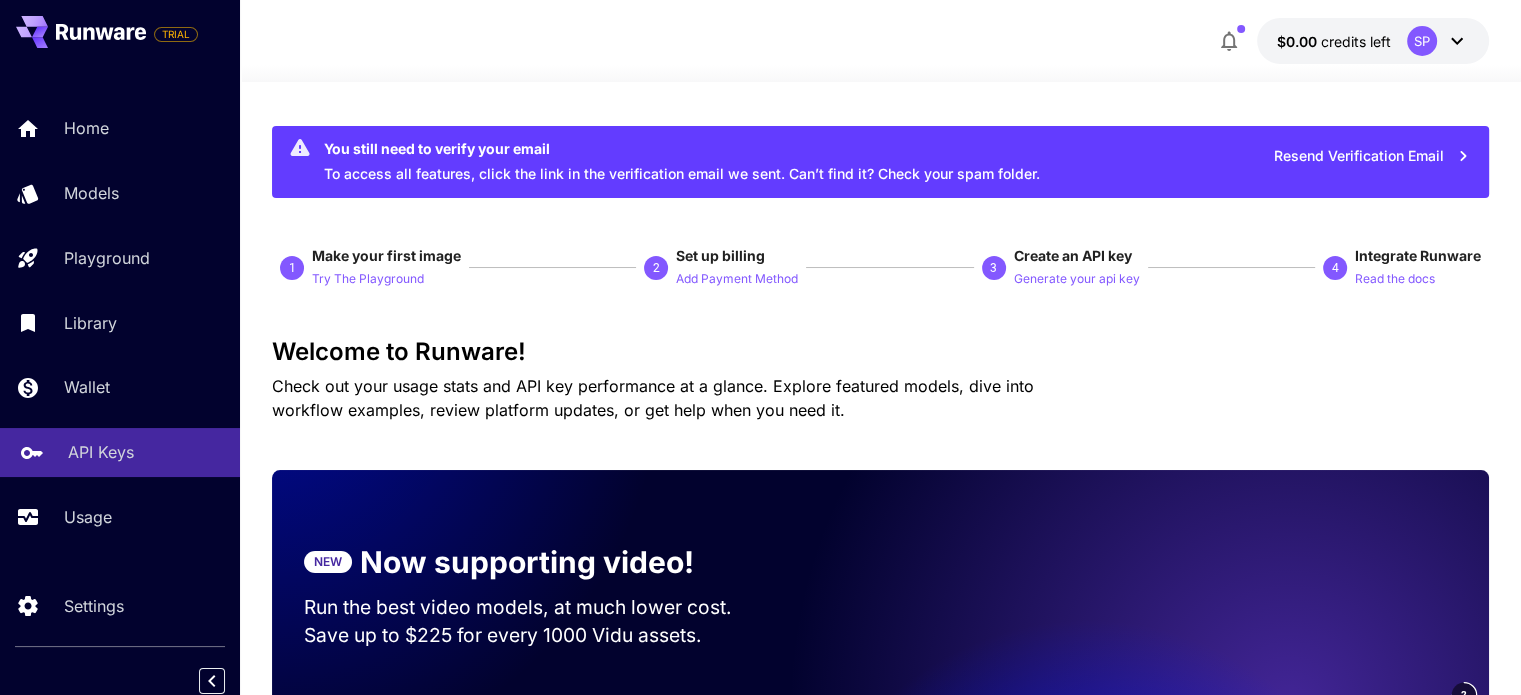 click on "API Keys" at bounding box center [101, 452] 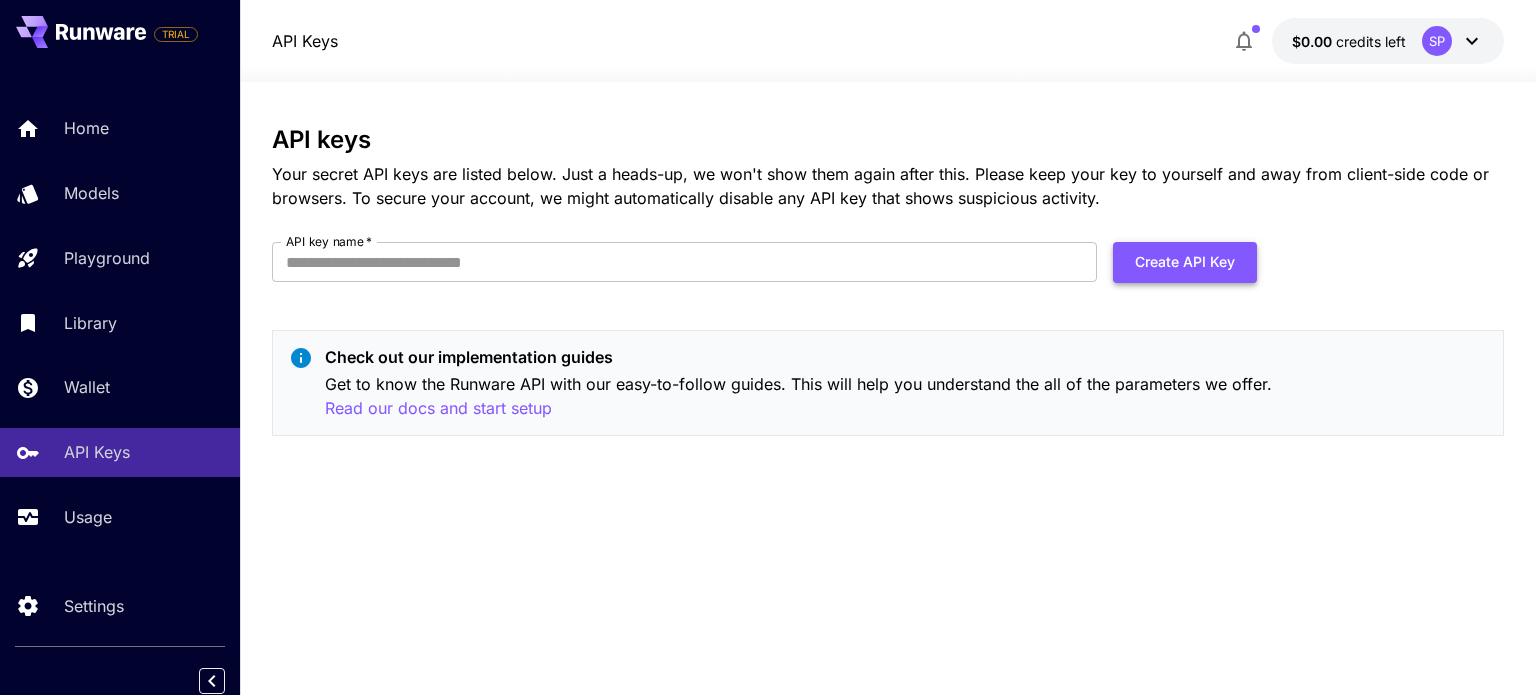 click on "Create API Key" at bounding box center (1185, 262) 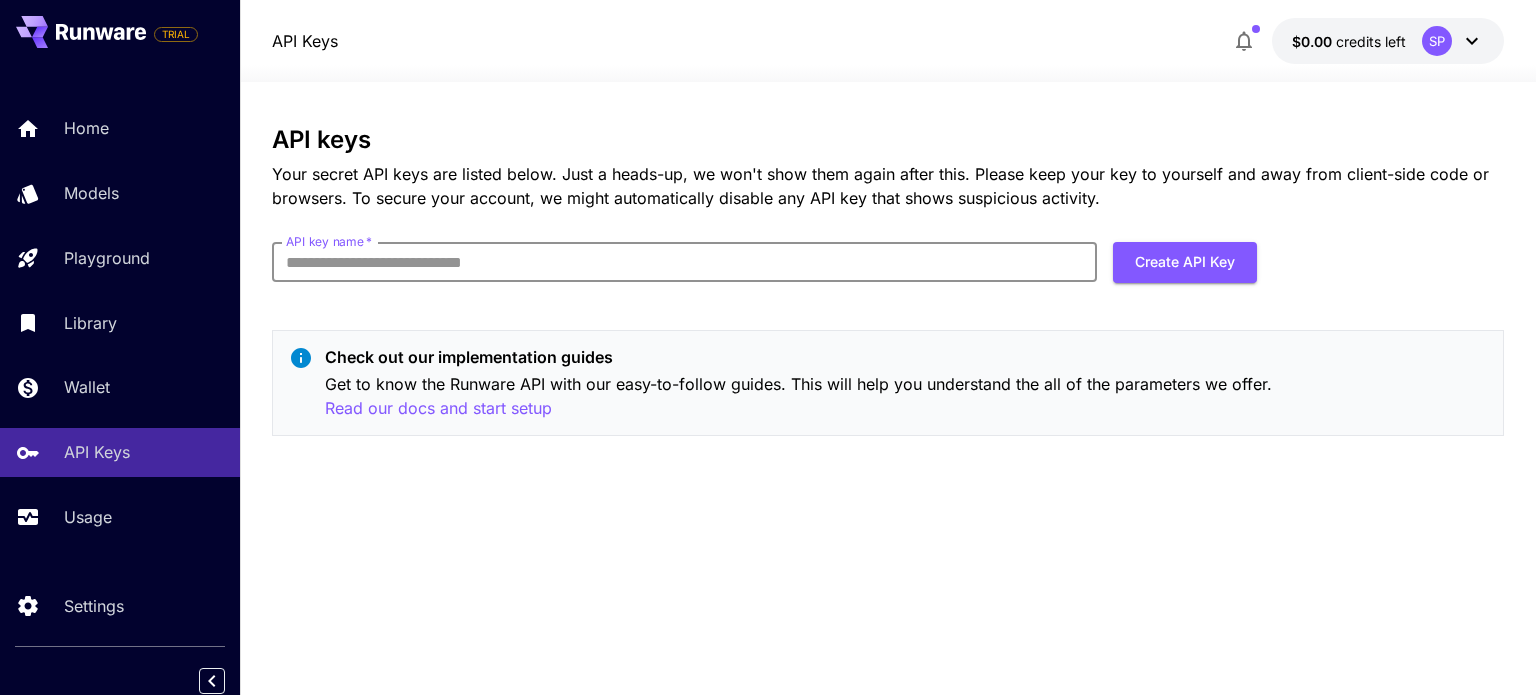 click on "API key name   *" at bounding box center (684, 262) 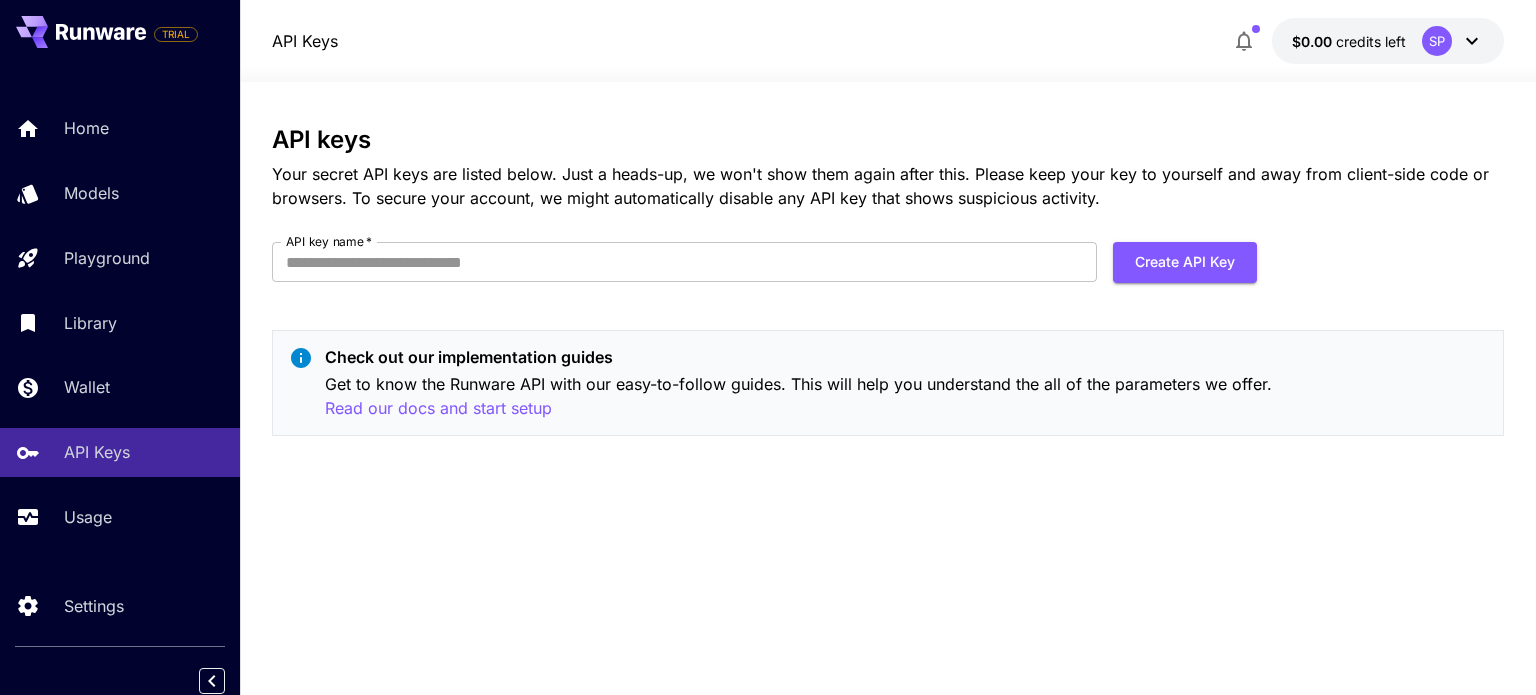 click on "API keys Your secret API keys are listed below. Just a heads-up, we won't show them again after this. Please keep your key to yourself and away from client-side code or browsers. To secure your account, we might automatically disable any API key that shows suspicious activity. API key name   * API key name   * Create API Key Check out our implementation guides Get to know the Runware API with our easy-to-follow guides. This will help you understand the all of the parameters we offer.   Read our docs and start setup" at bounding box center (887, 289) 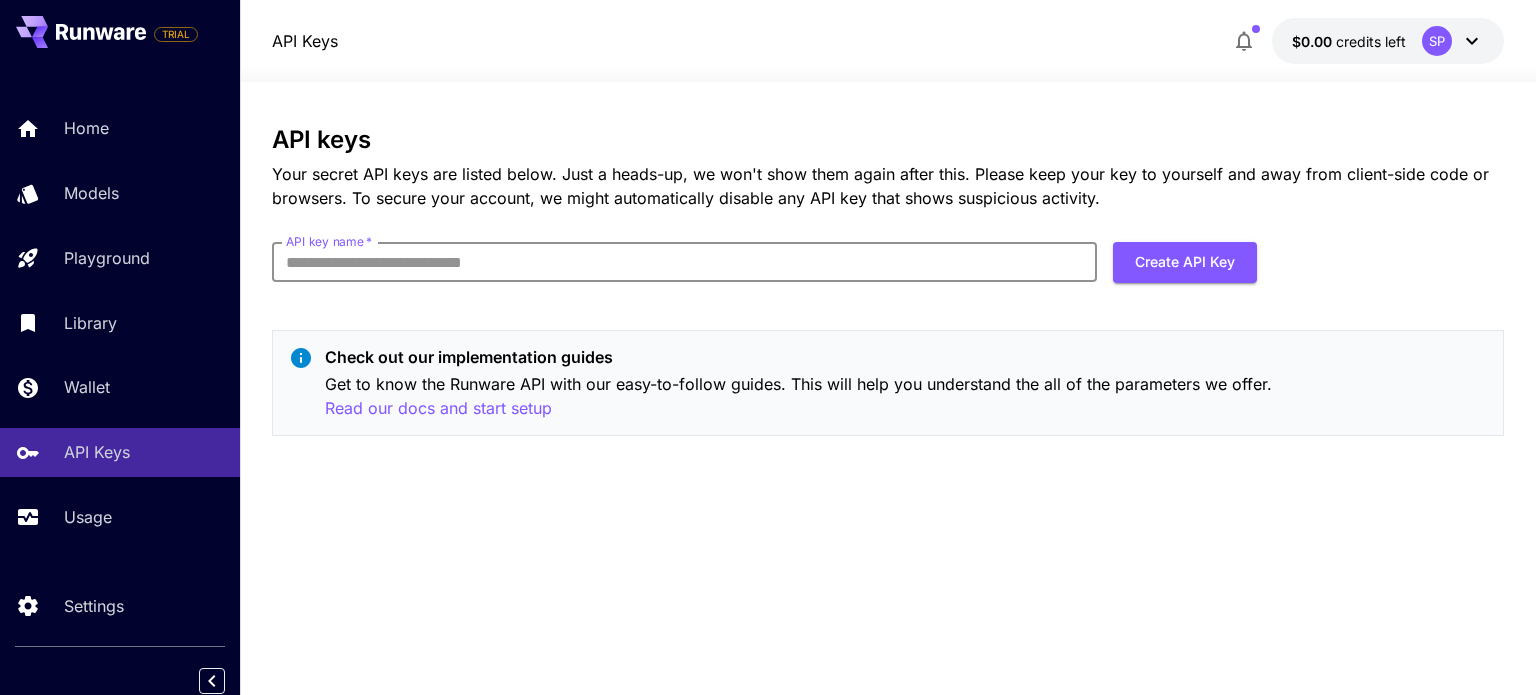 click on "API key name   *" at bounding box center (684, 262) 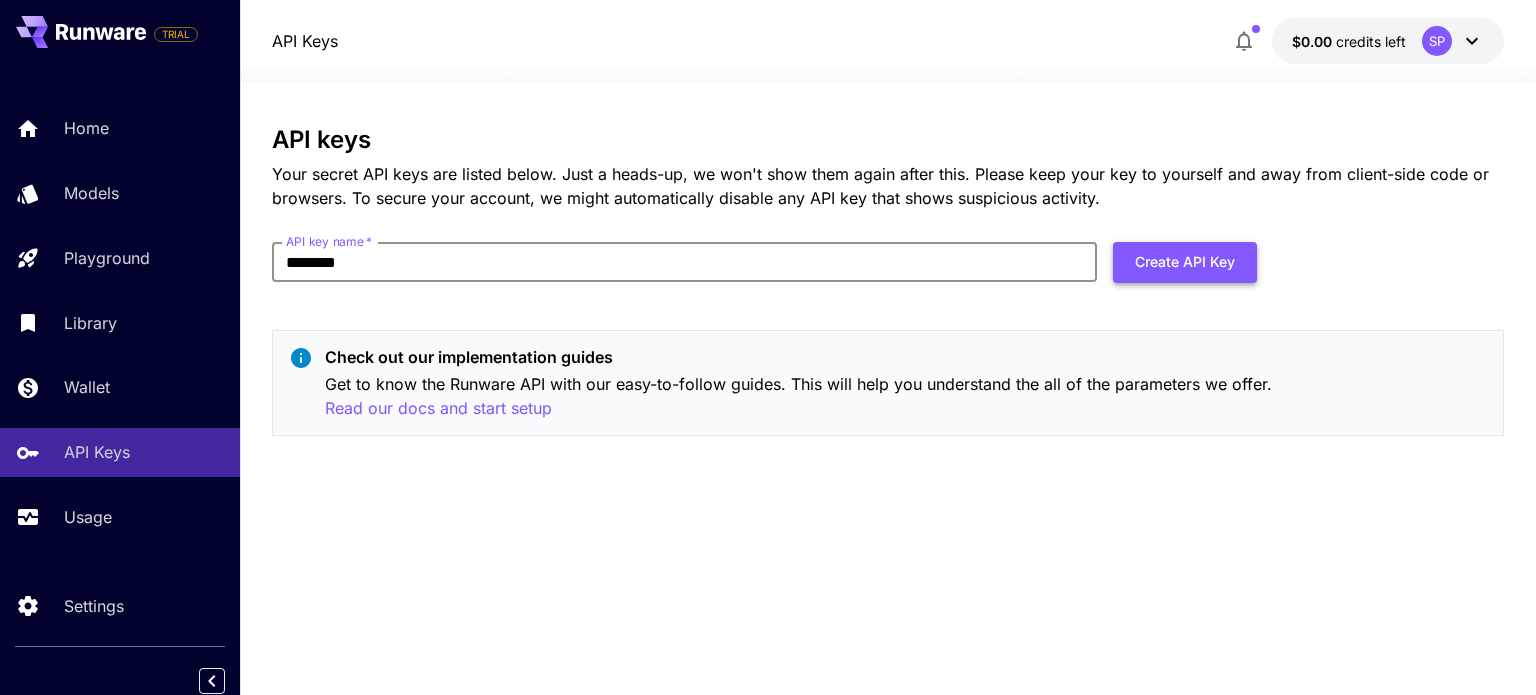 type on "********" 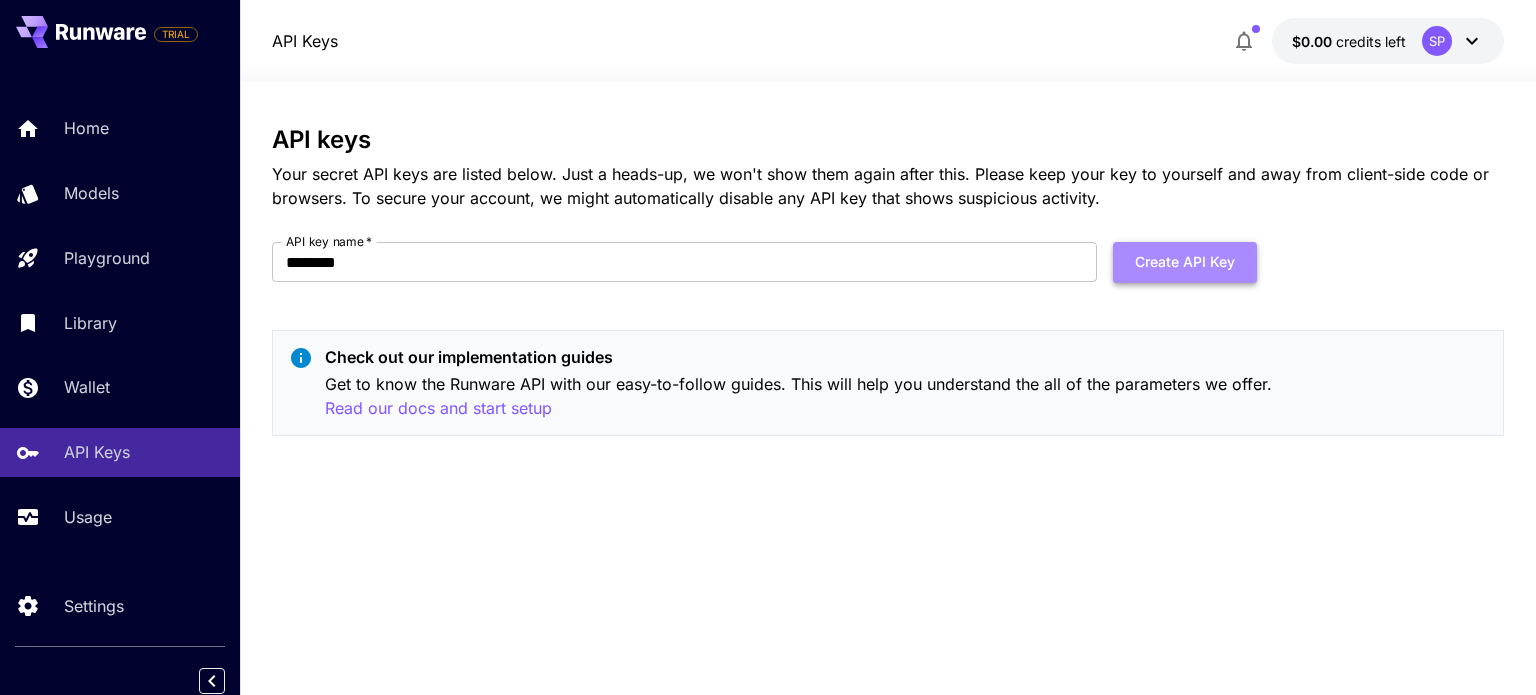 click on "Create API Key" at bounding box center [1185, 262] 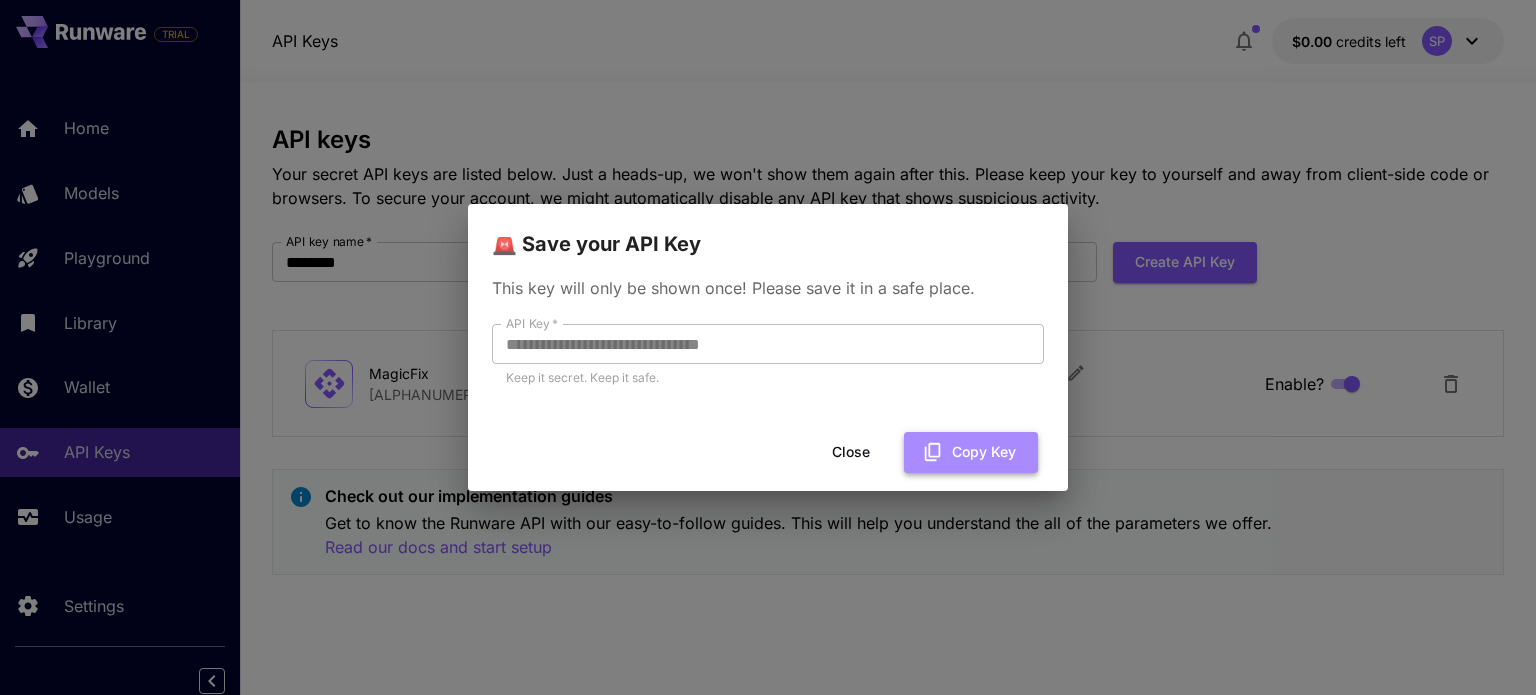 click on "Copy Key" at bounding box center [971, 452] 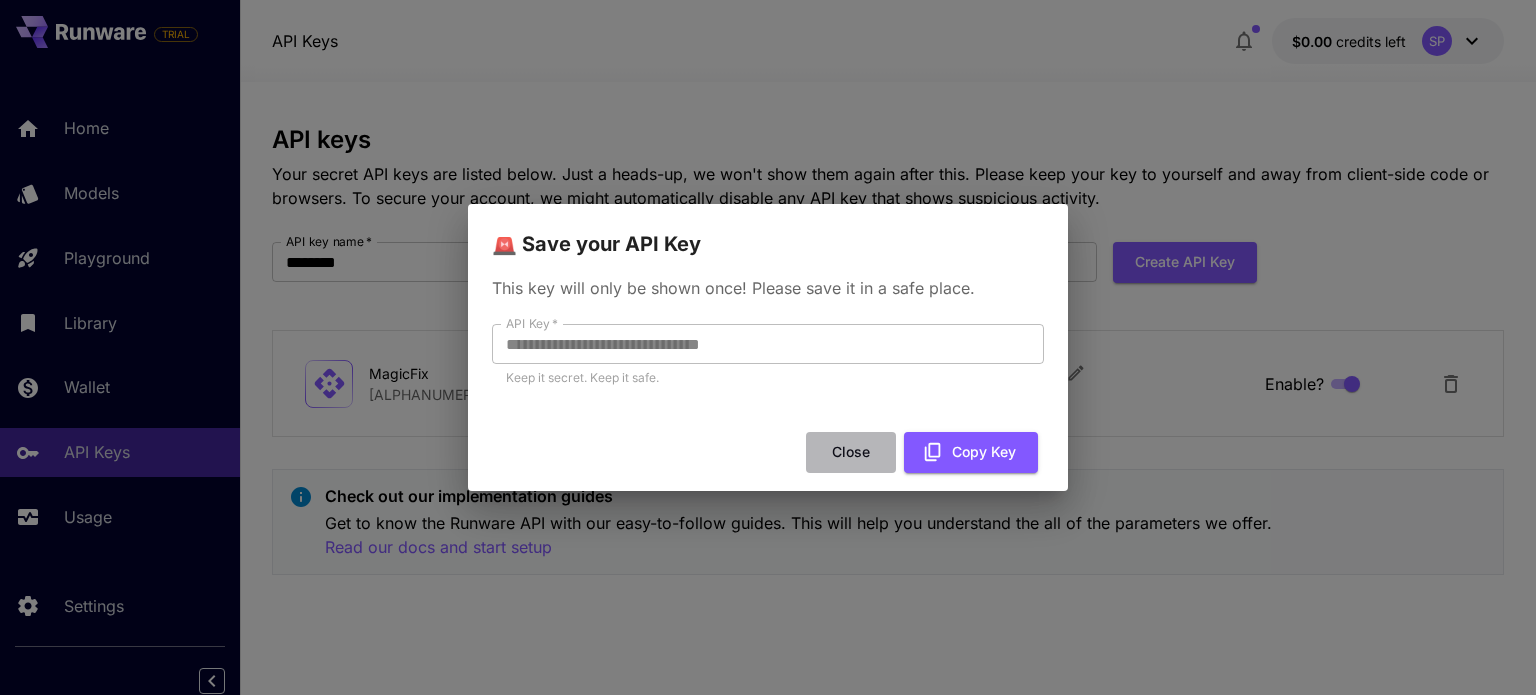 click on "Close" at bounding box center (851, 452) 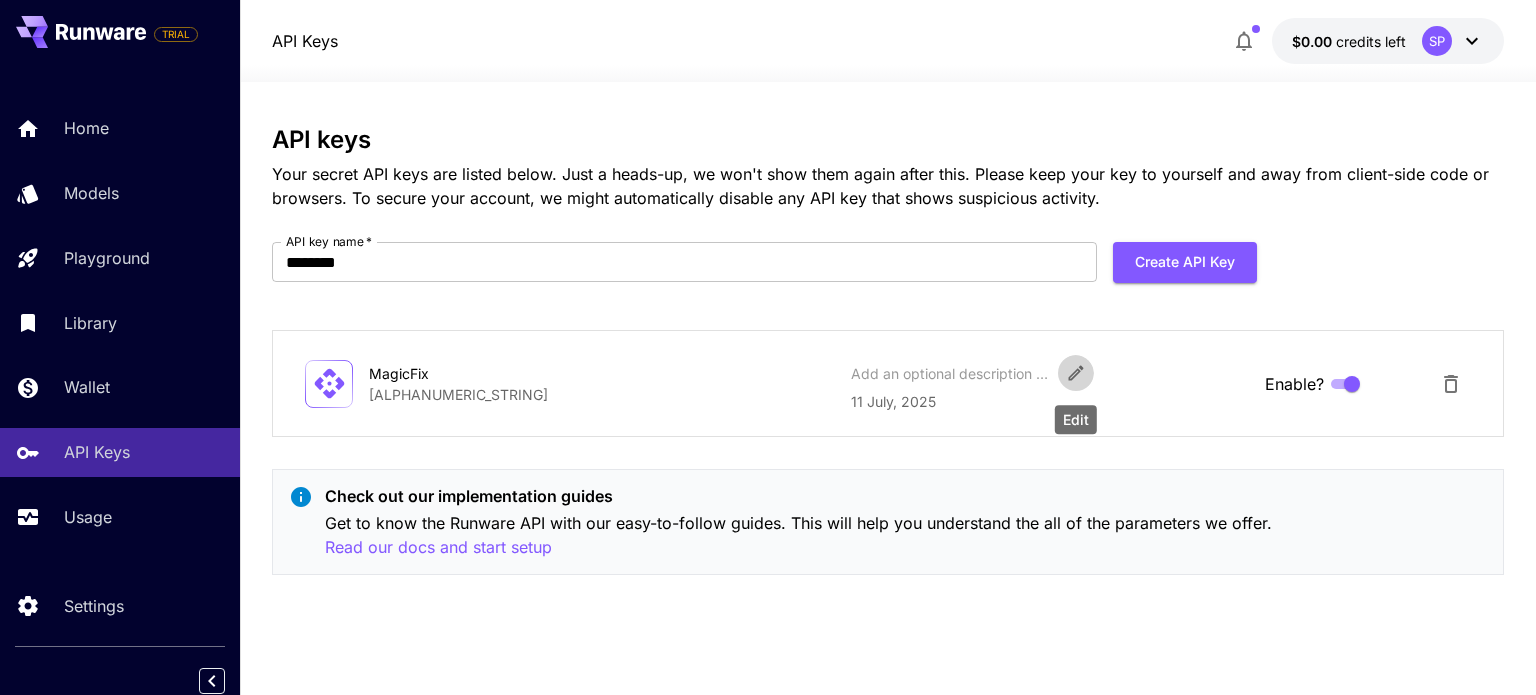 click 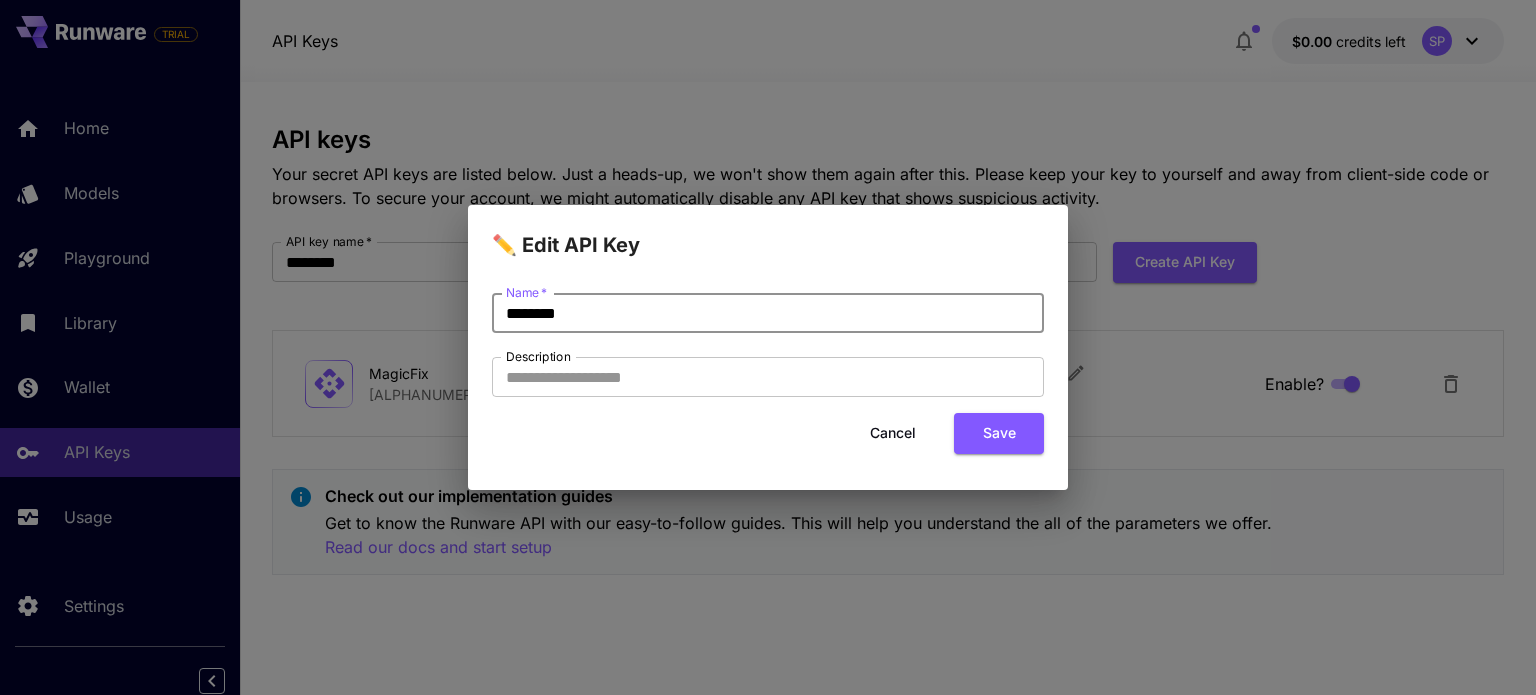 click on "********" at bounding box center (768, 313) 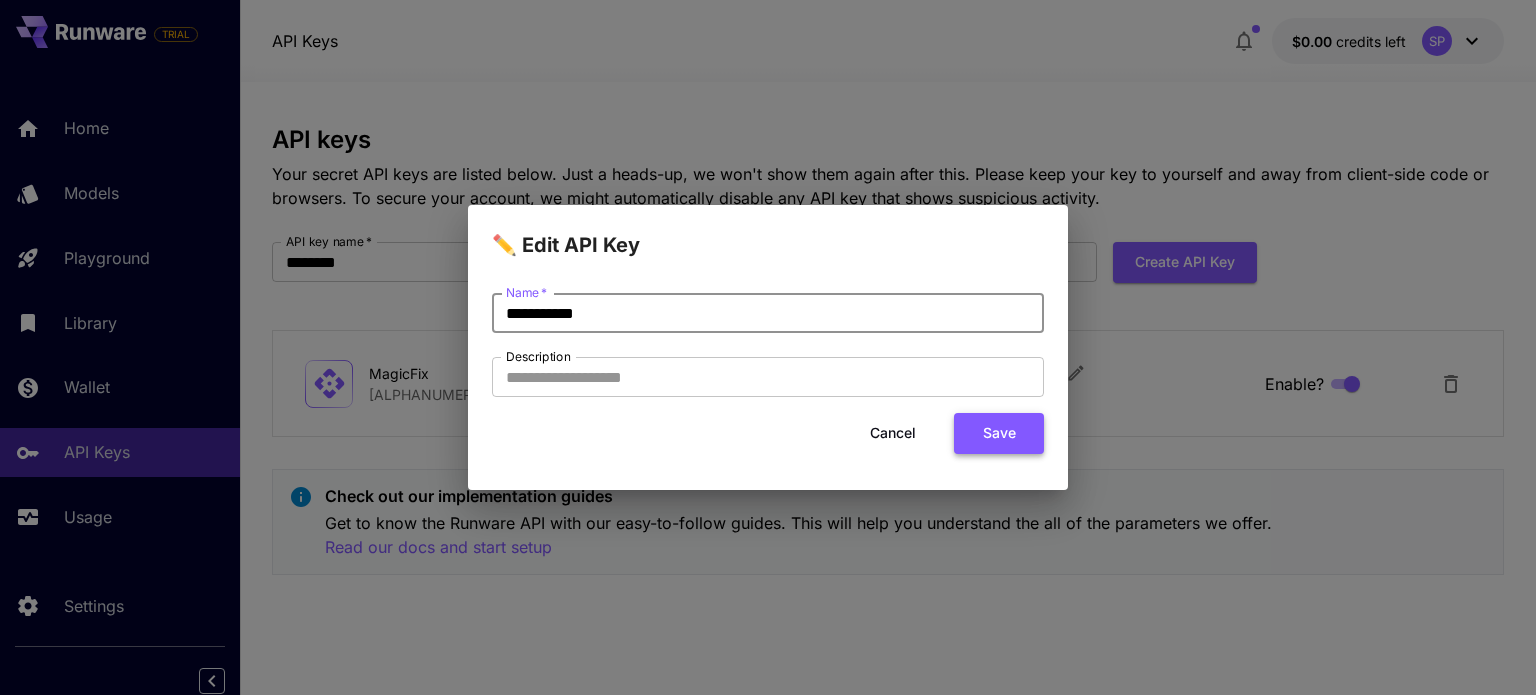 type on "**********" 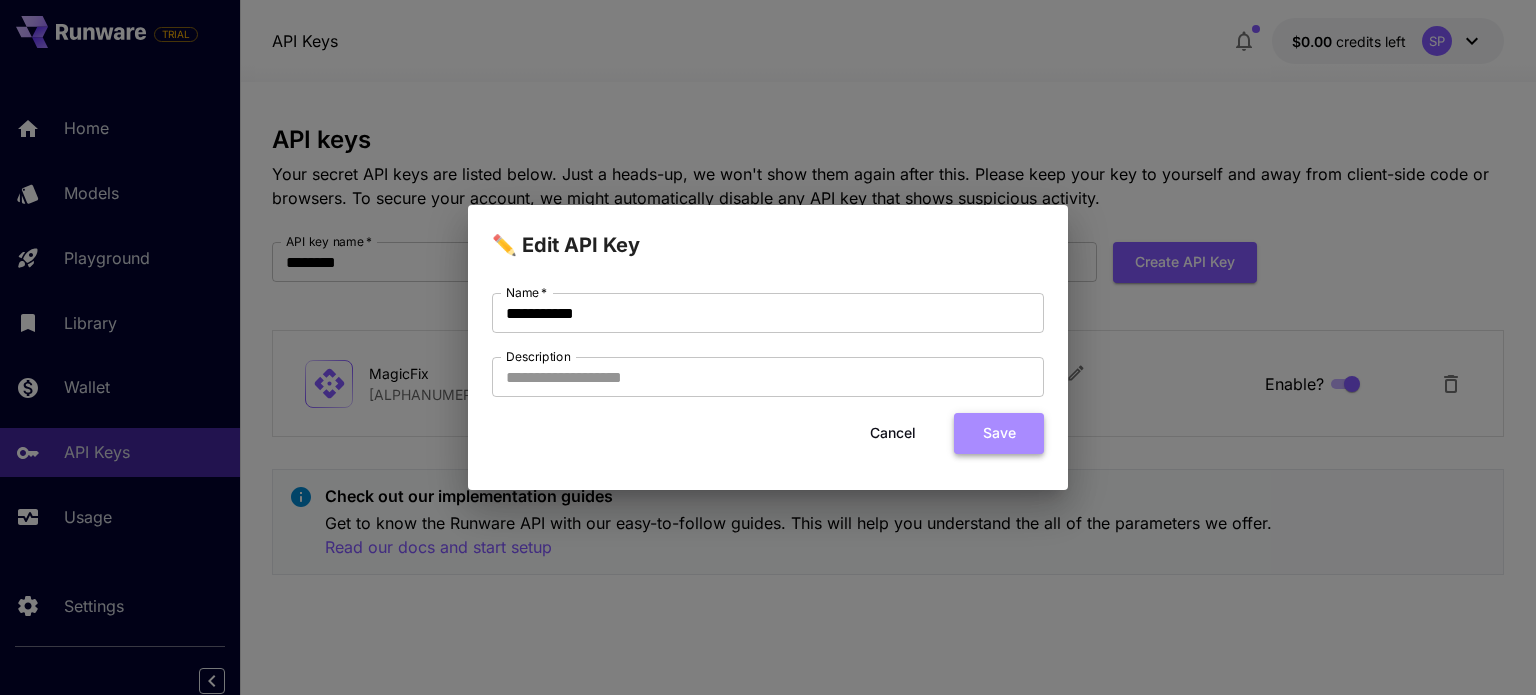 click on "Save" at bounding box center (999, 433) 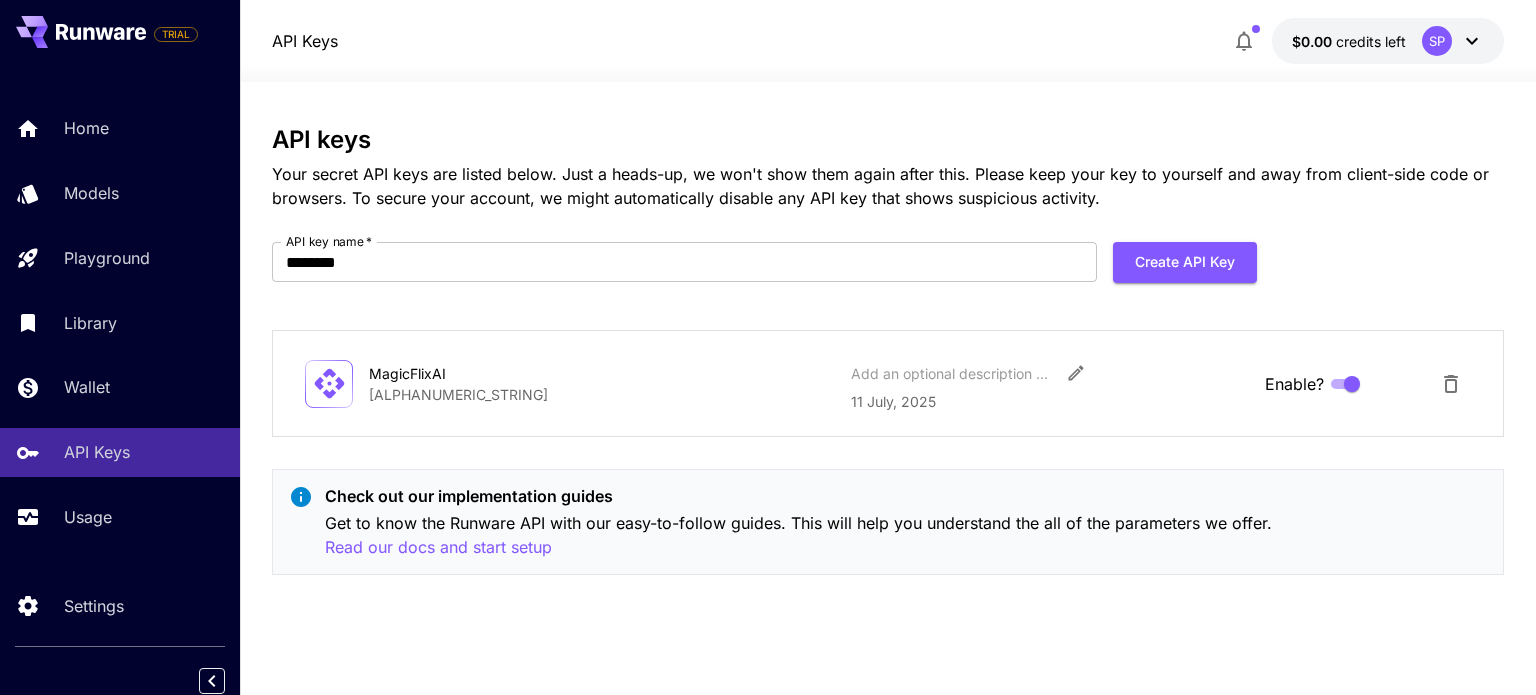 click 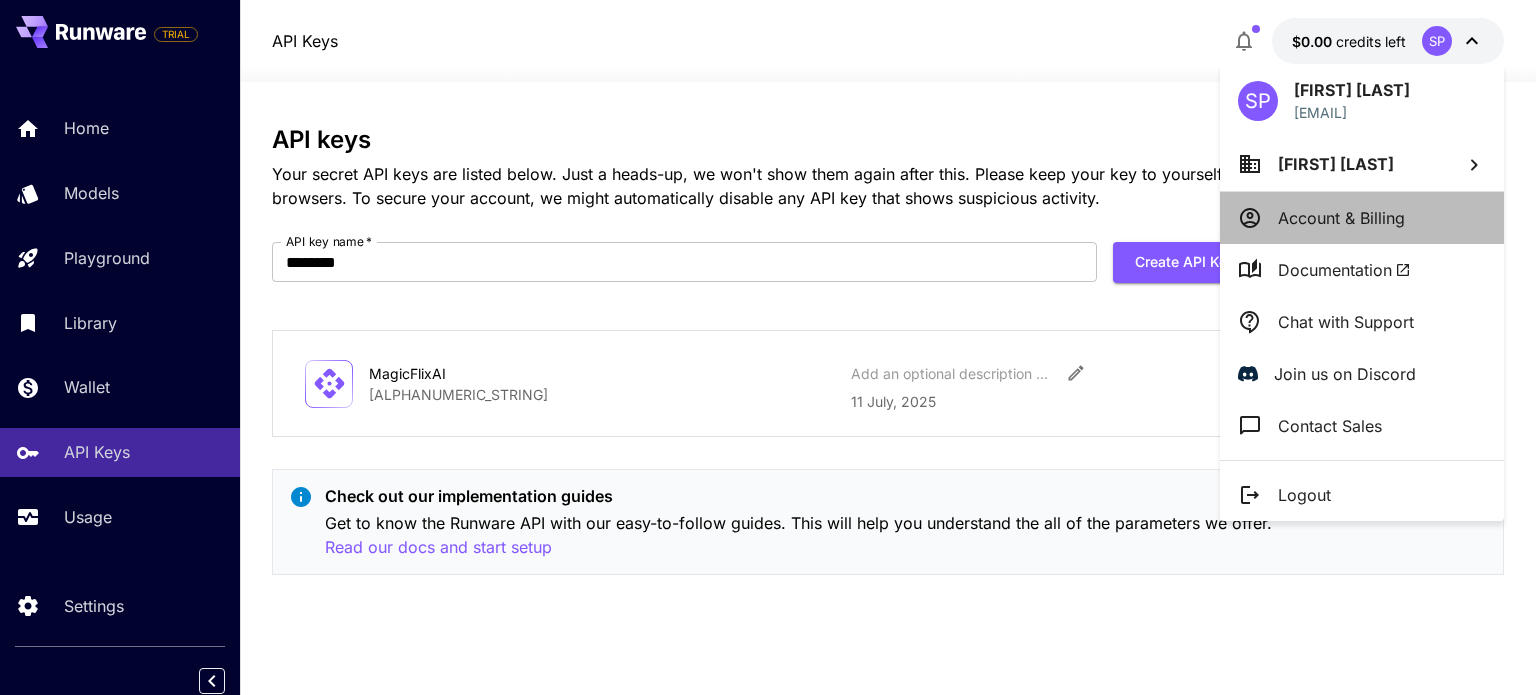 click on "Account & Billing" at bounding box center (1341, 218) 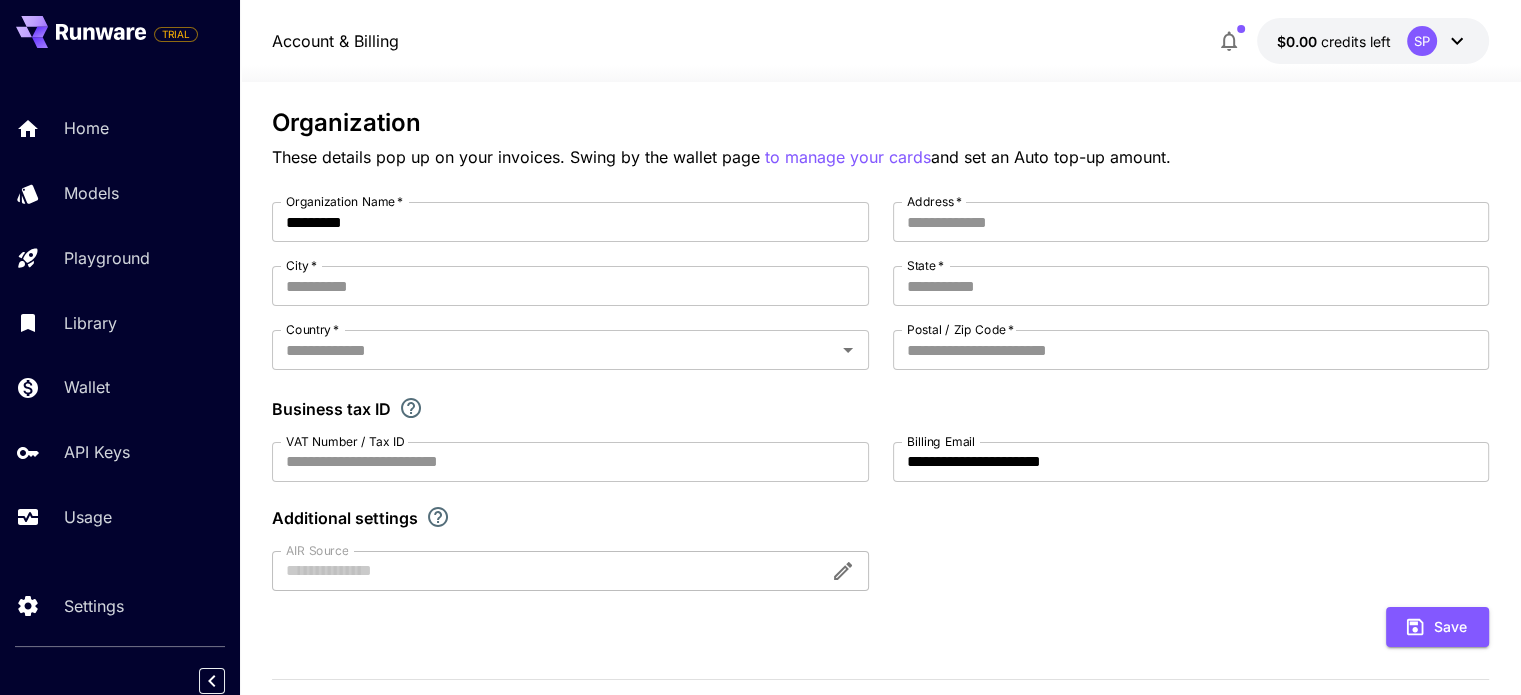 scroll, scrollTop: 0, scrollLeft: 0, axis: both 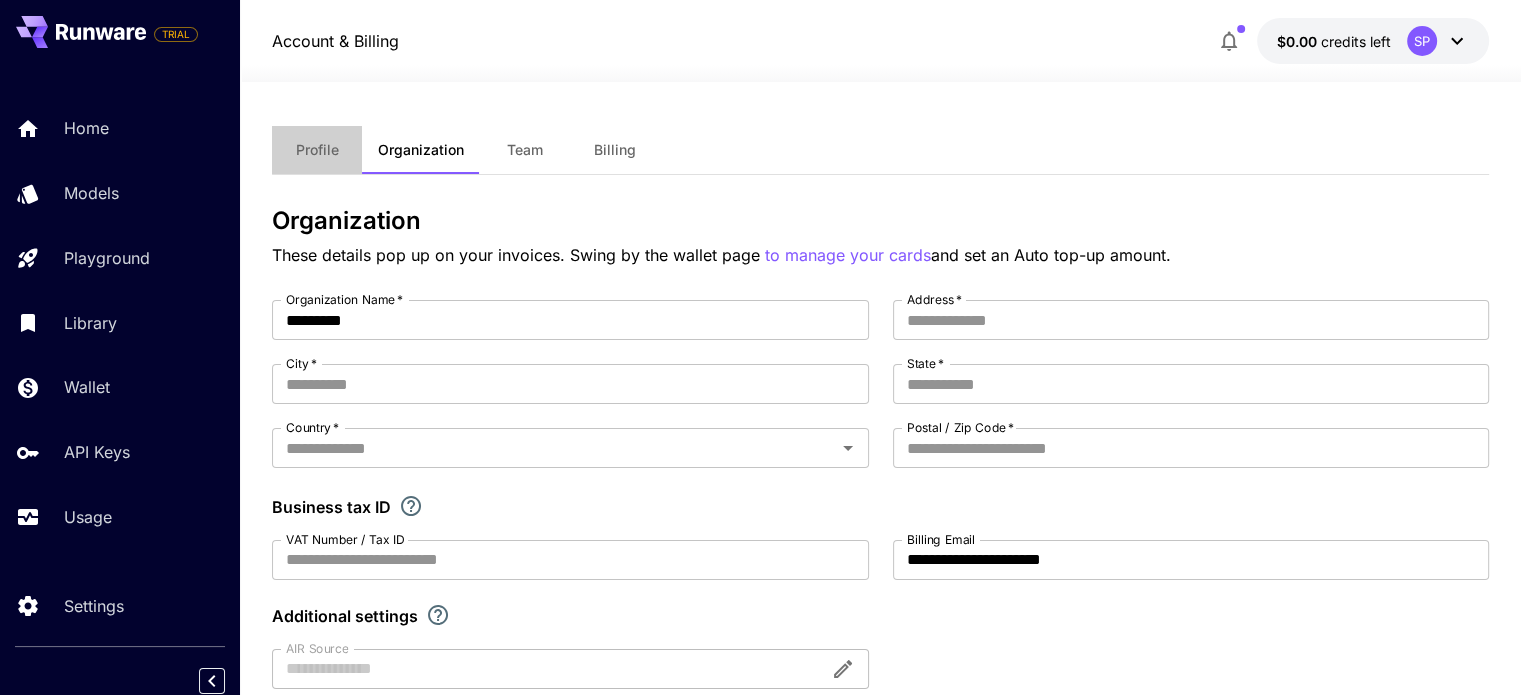 click on "Profile" at bounding box center (317, 150) 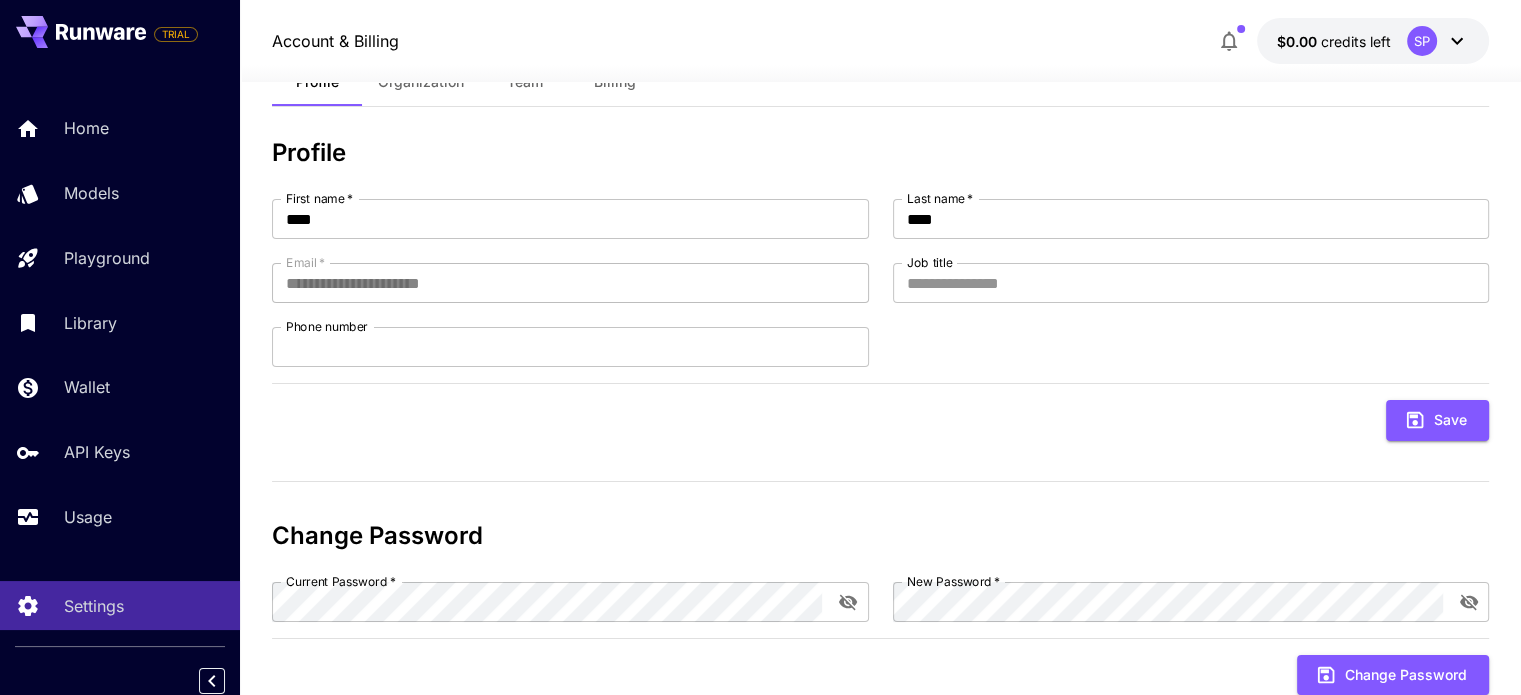 scroll, scrollTop: 0, scrollLeft: 0, axis: both 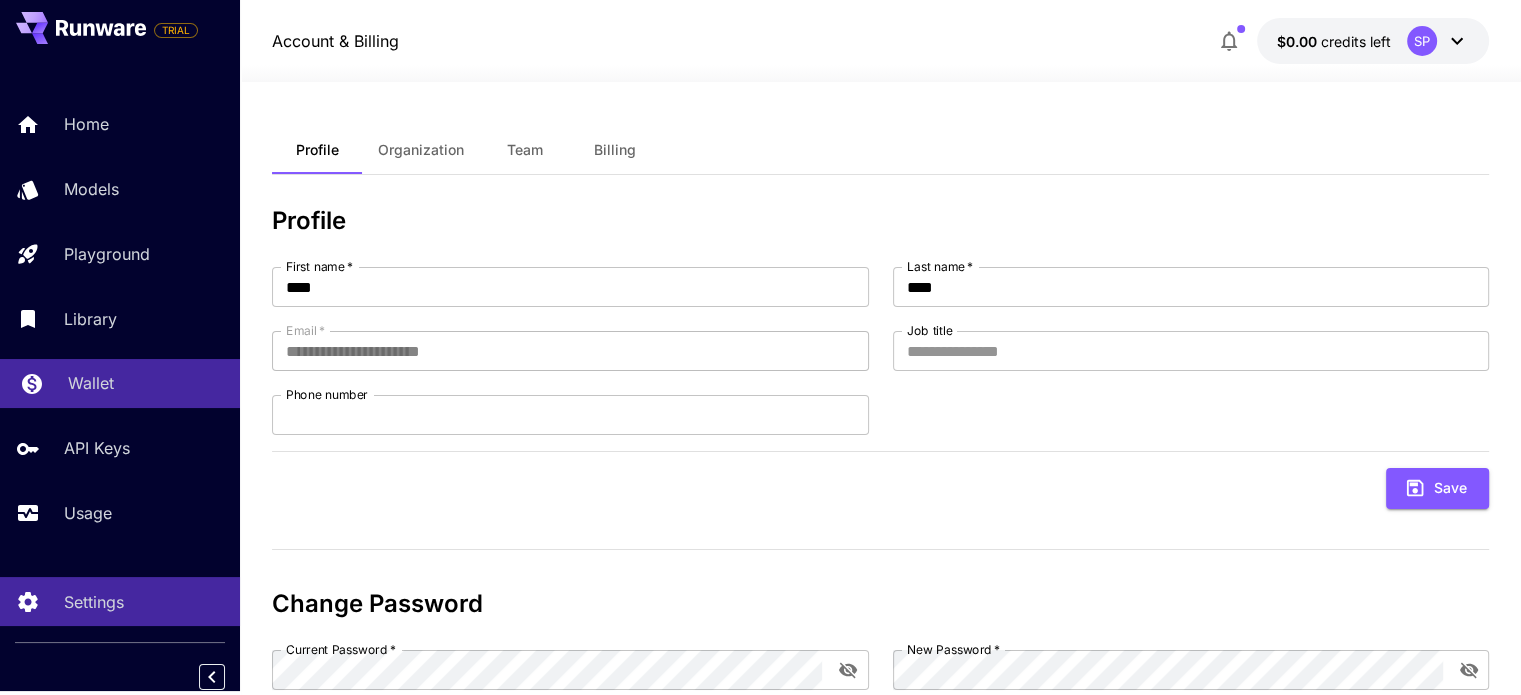 click on "Wallet" at bounding box center (120, 383) 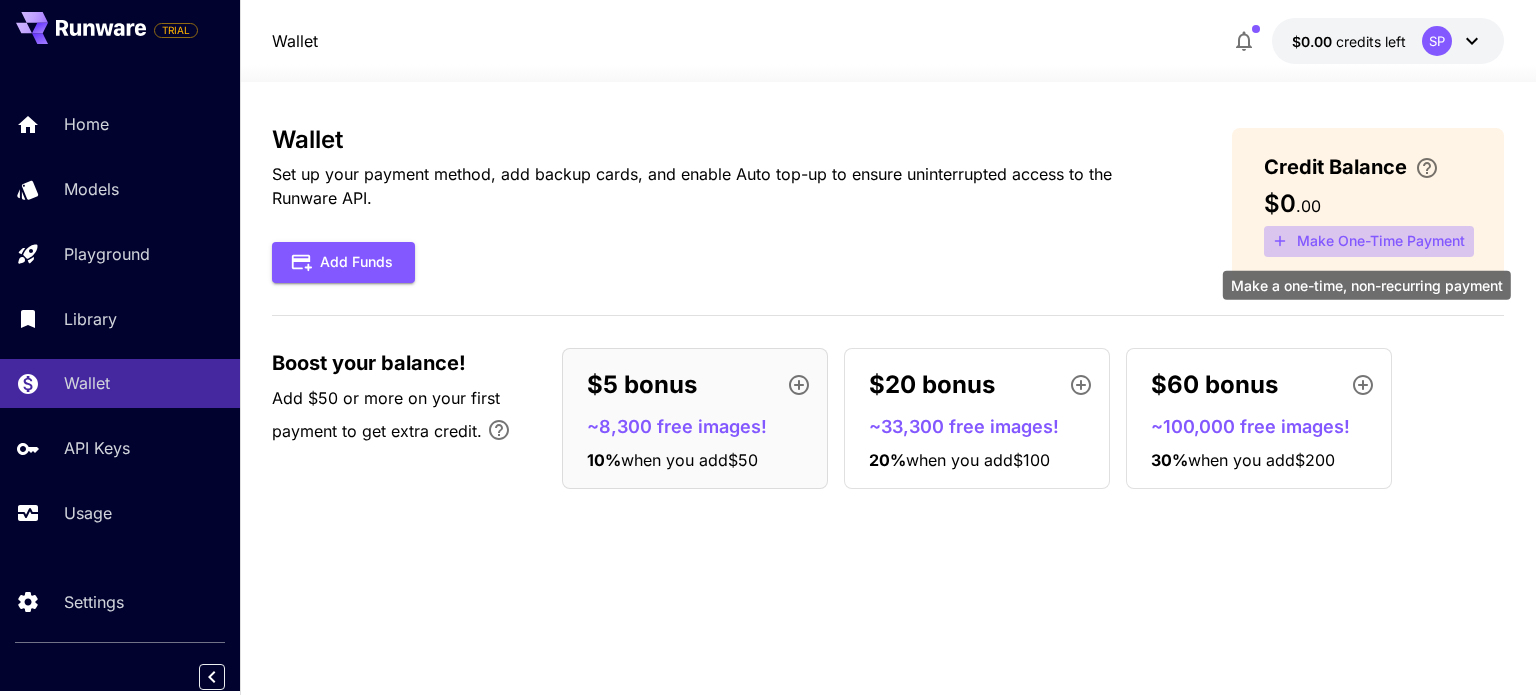 click on "Make One-Time Payment" at bounding box center (1369, 241) 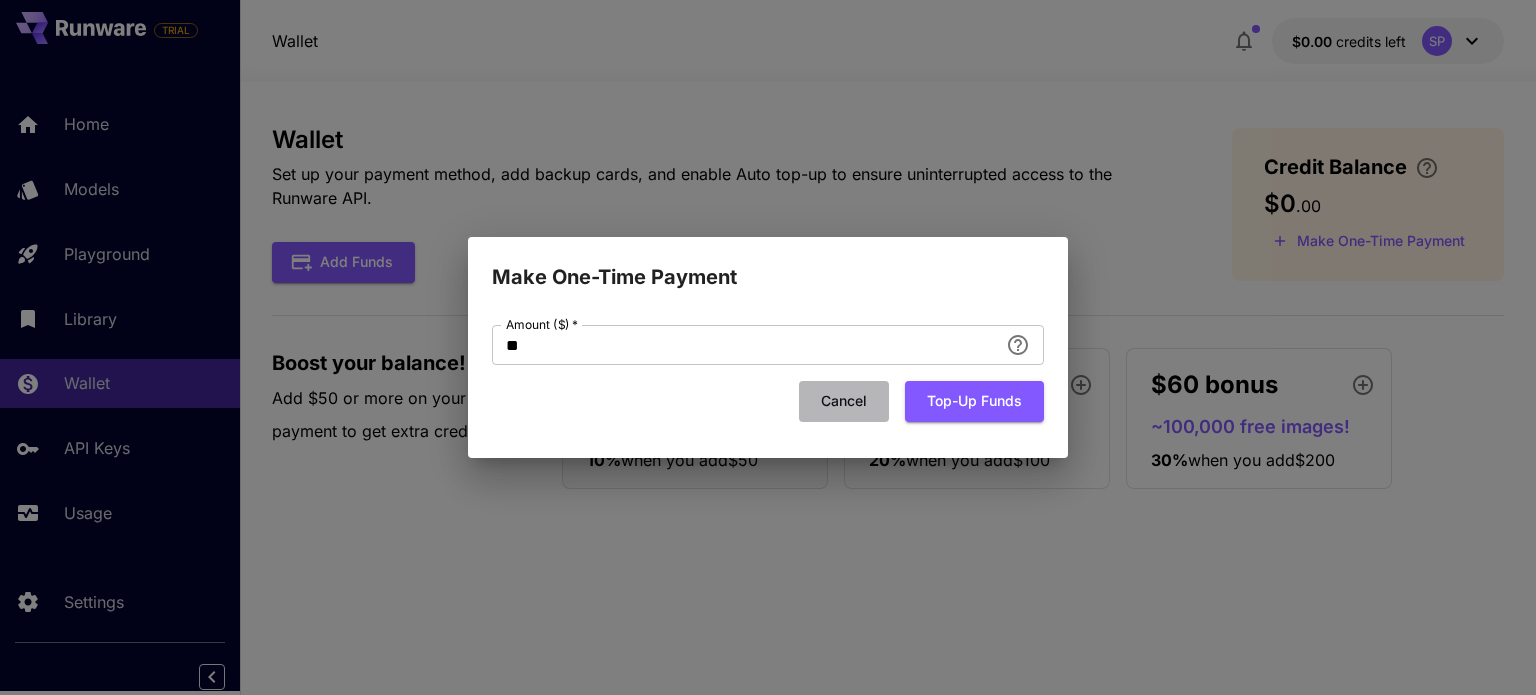 click on "Cancel" at bounding box center (844, 401) 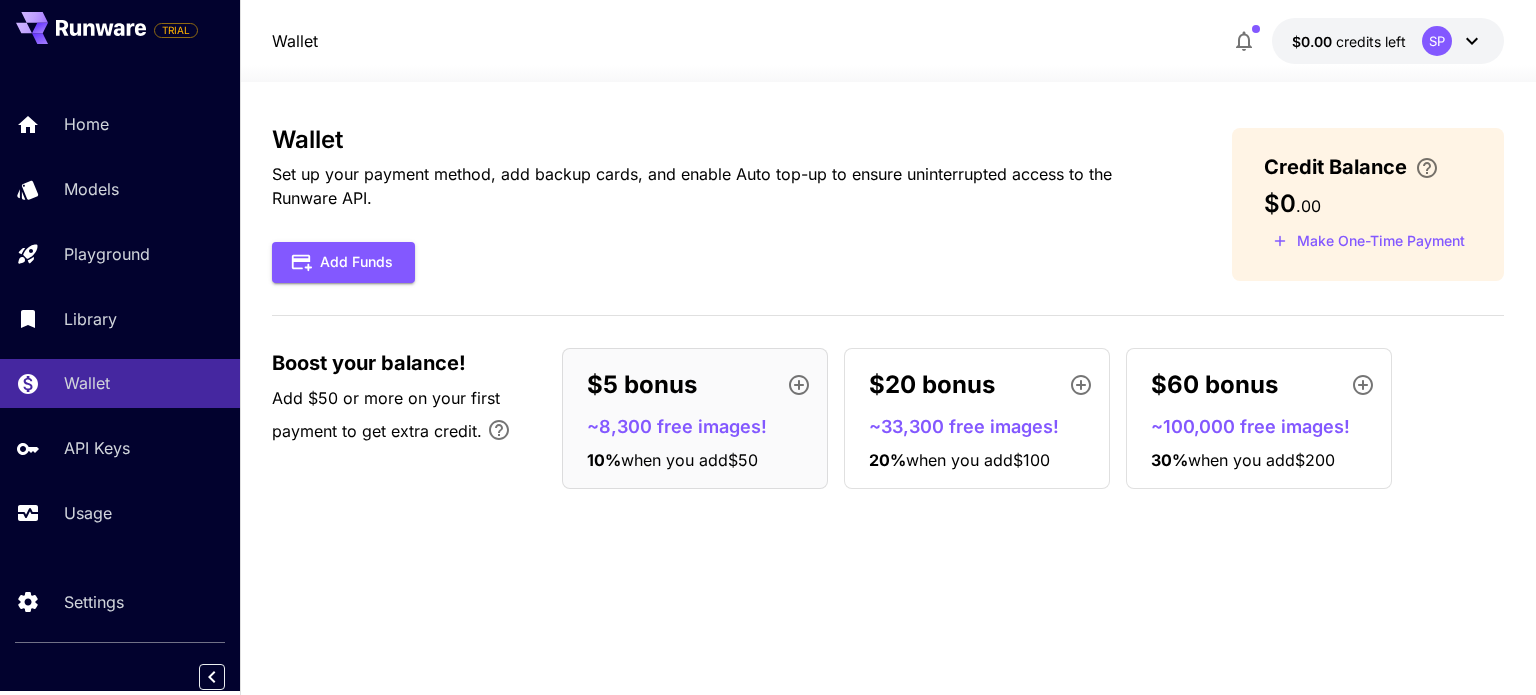 click 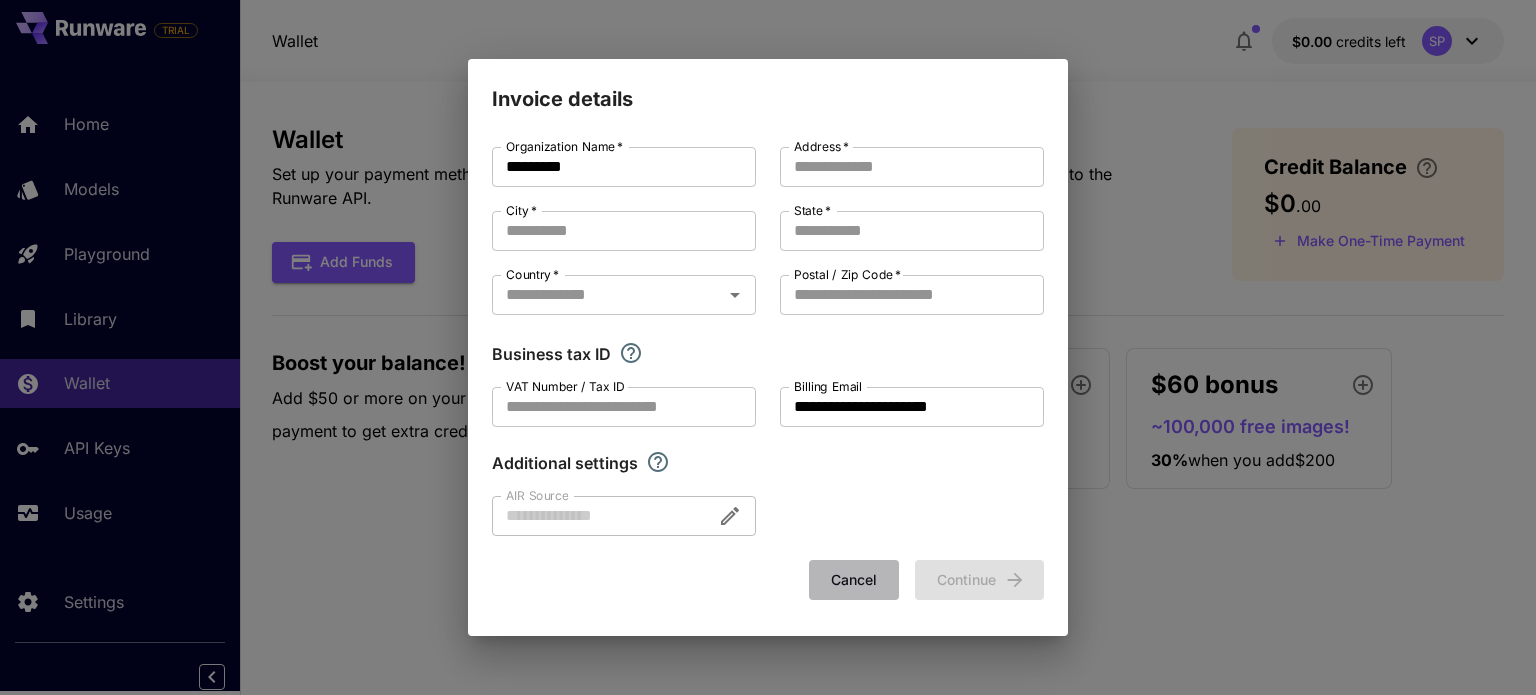 click on "Cancel" at bounding box center (854, 580) 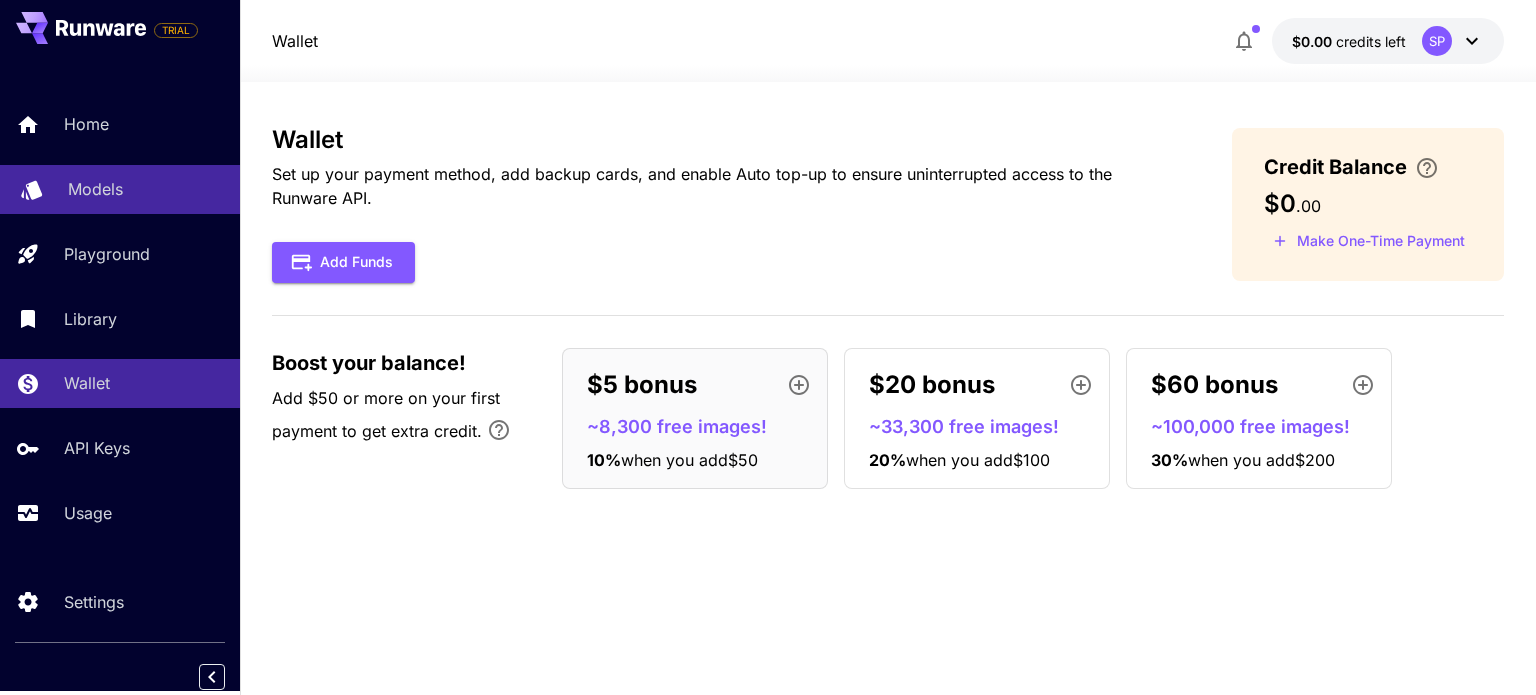 click on "Models" at bounding box center [95, 189] 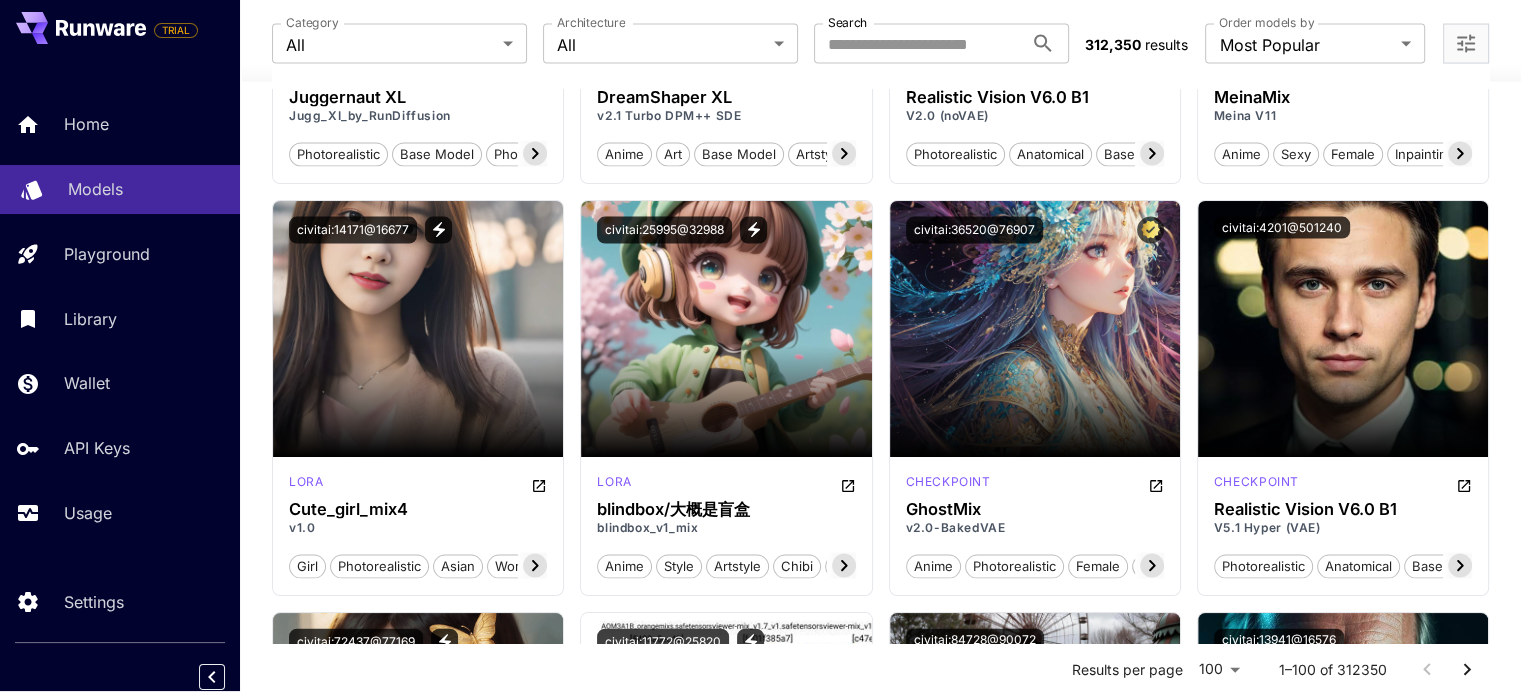 scroll, scrollTop: 4121, scrollLeft: 0, axis: vertical 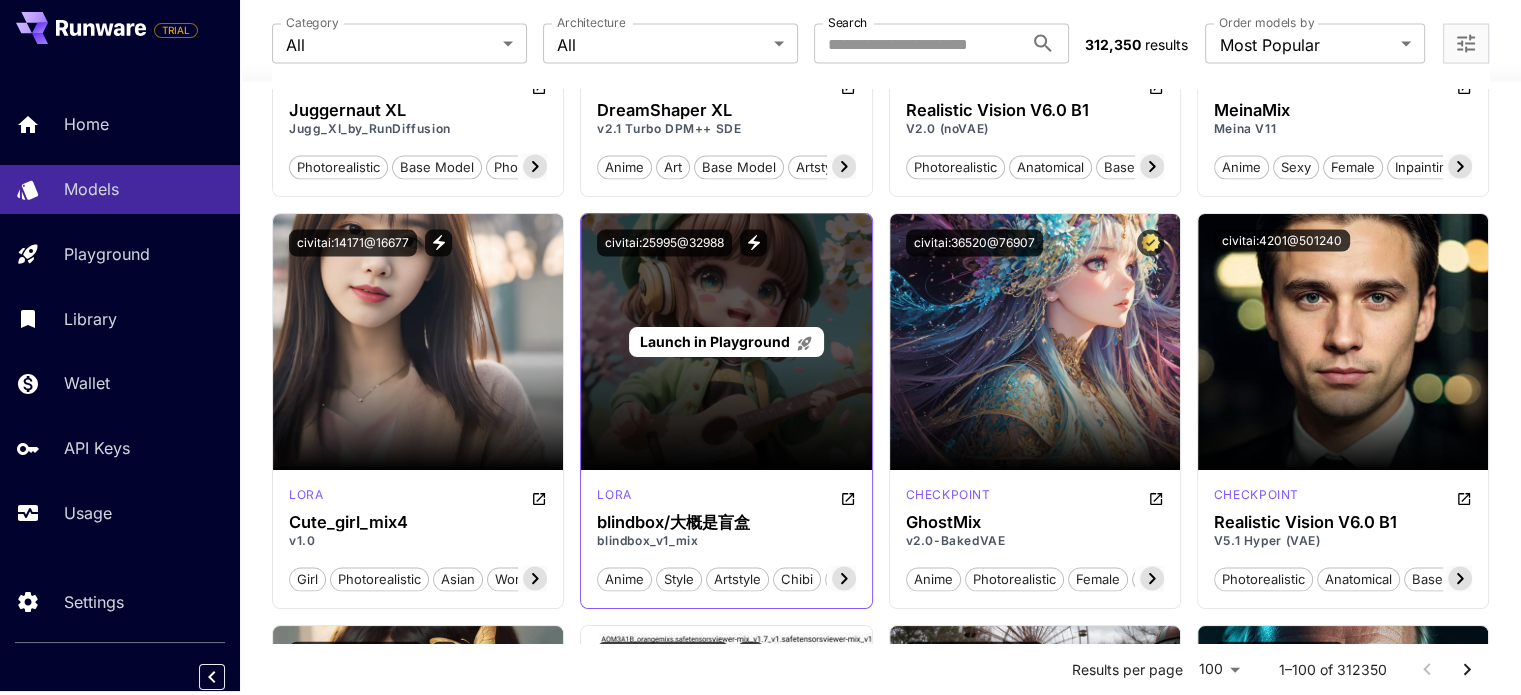 click at bounding box center [726, 342] 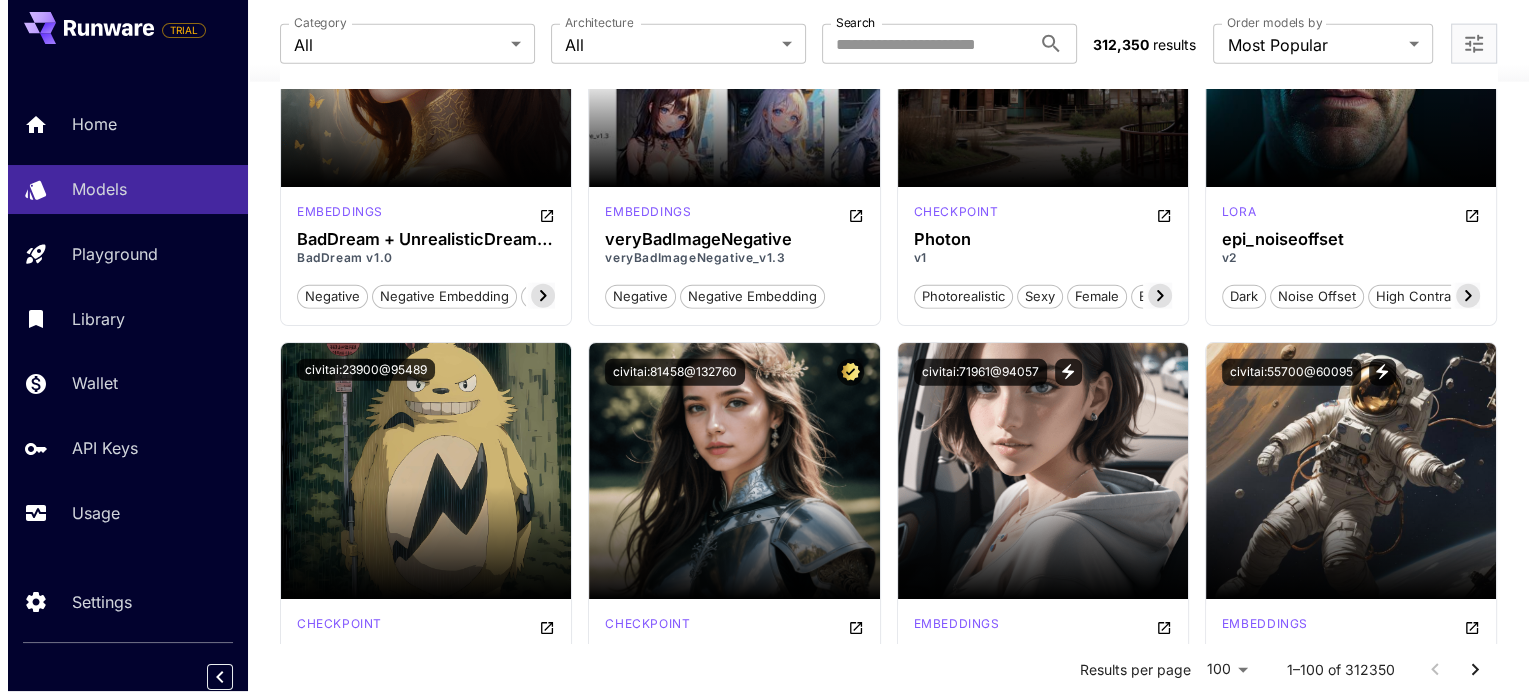 scroll, scrollTop: 4816, scrollLeft: 0, axis: vertical 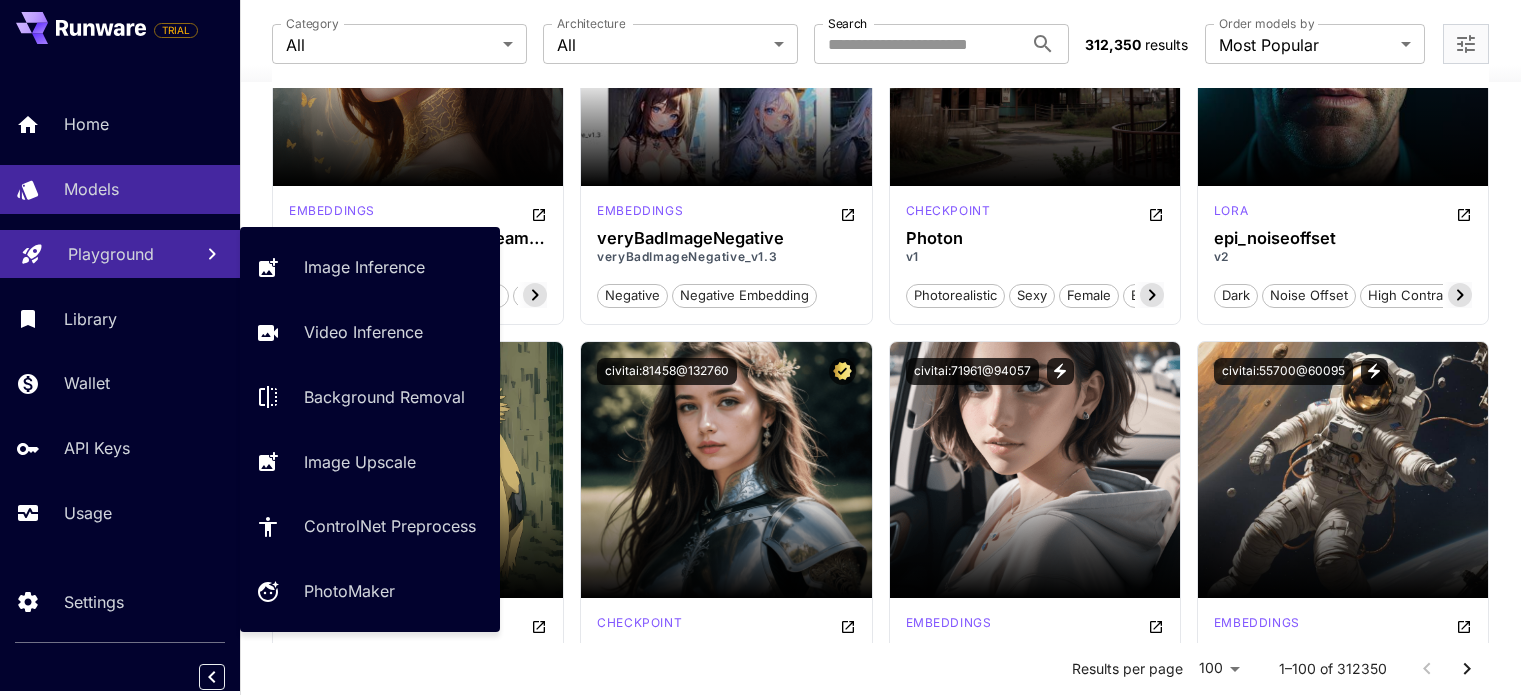 click on "Playground" at bounding box center (111, 254) 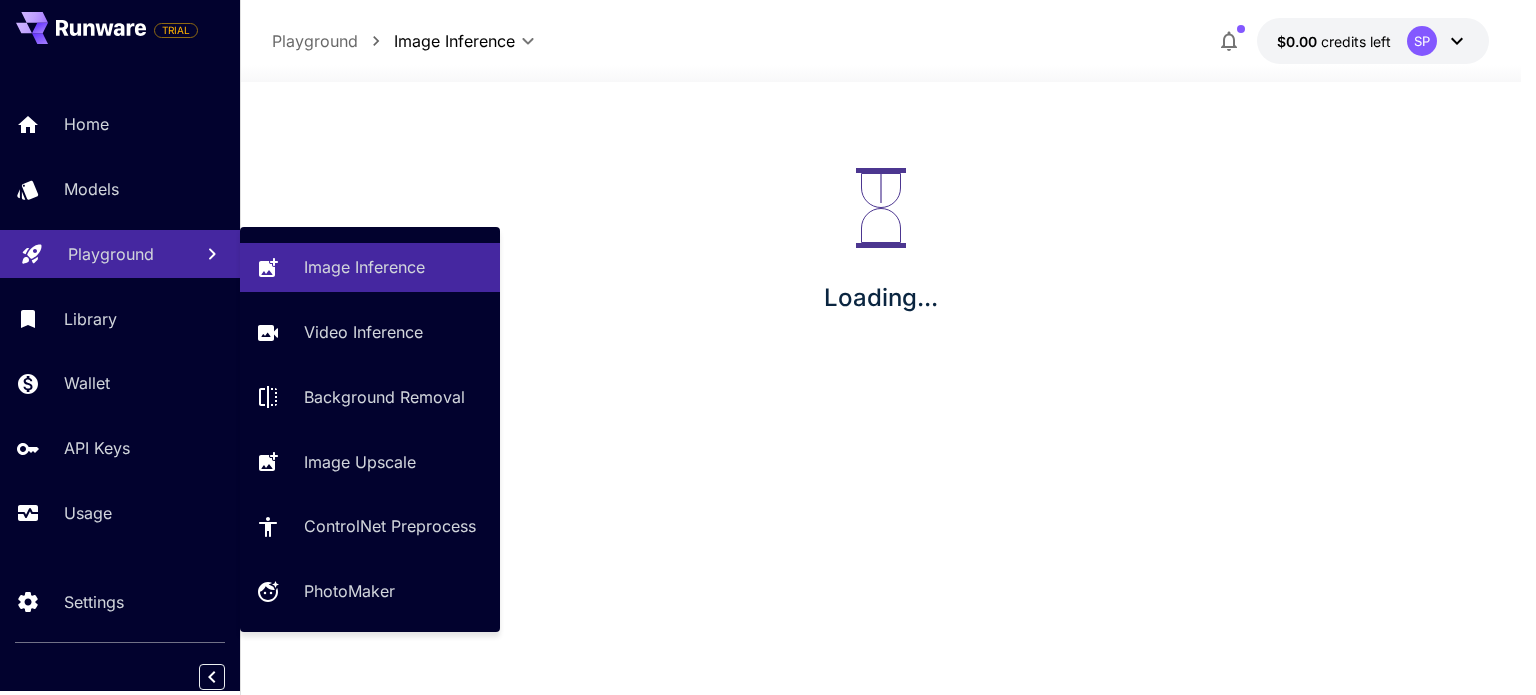 scroll, scrollTop: 0, scrollLeft: 0, axis: both 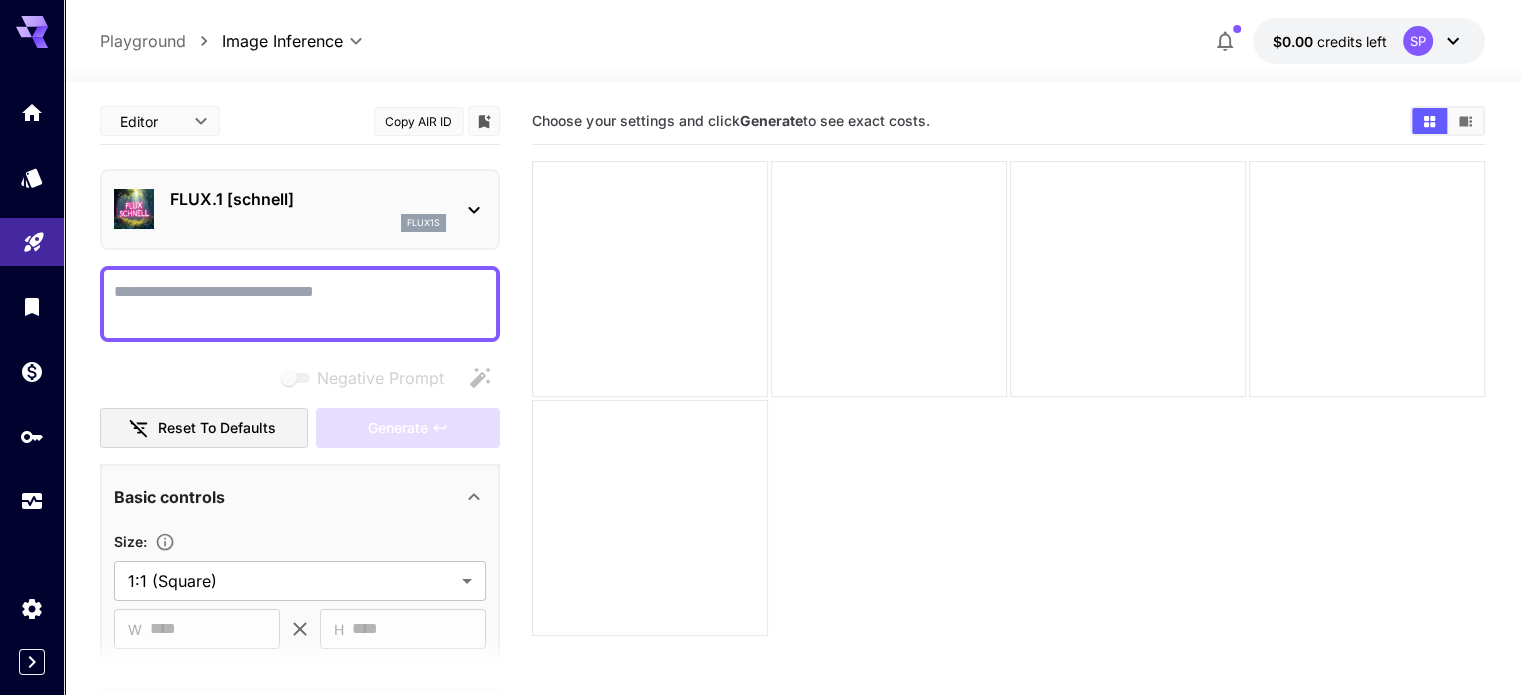 click 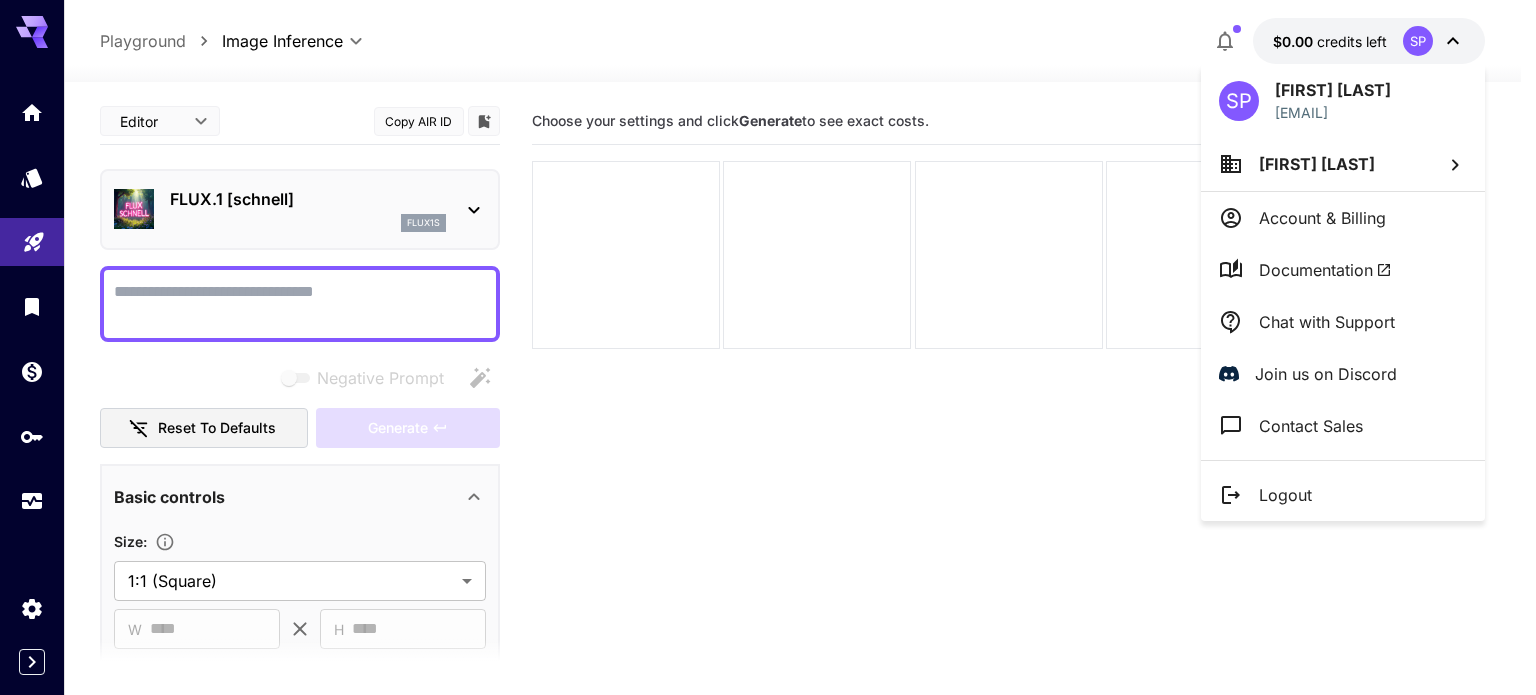 click at bounding box center (768, 347) 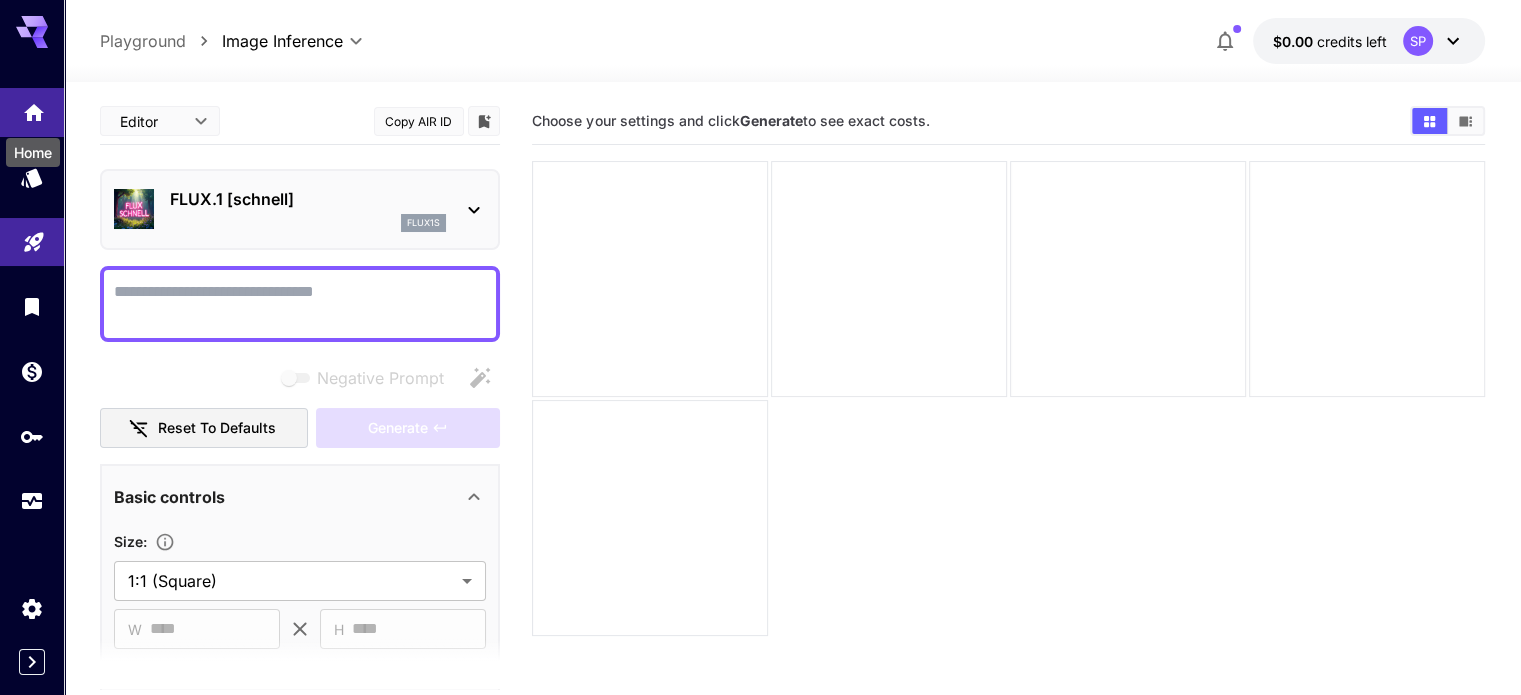 click 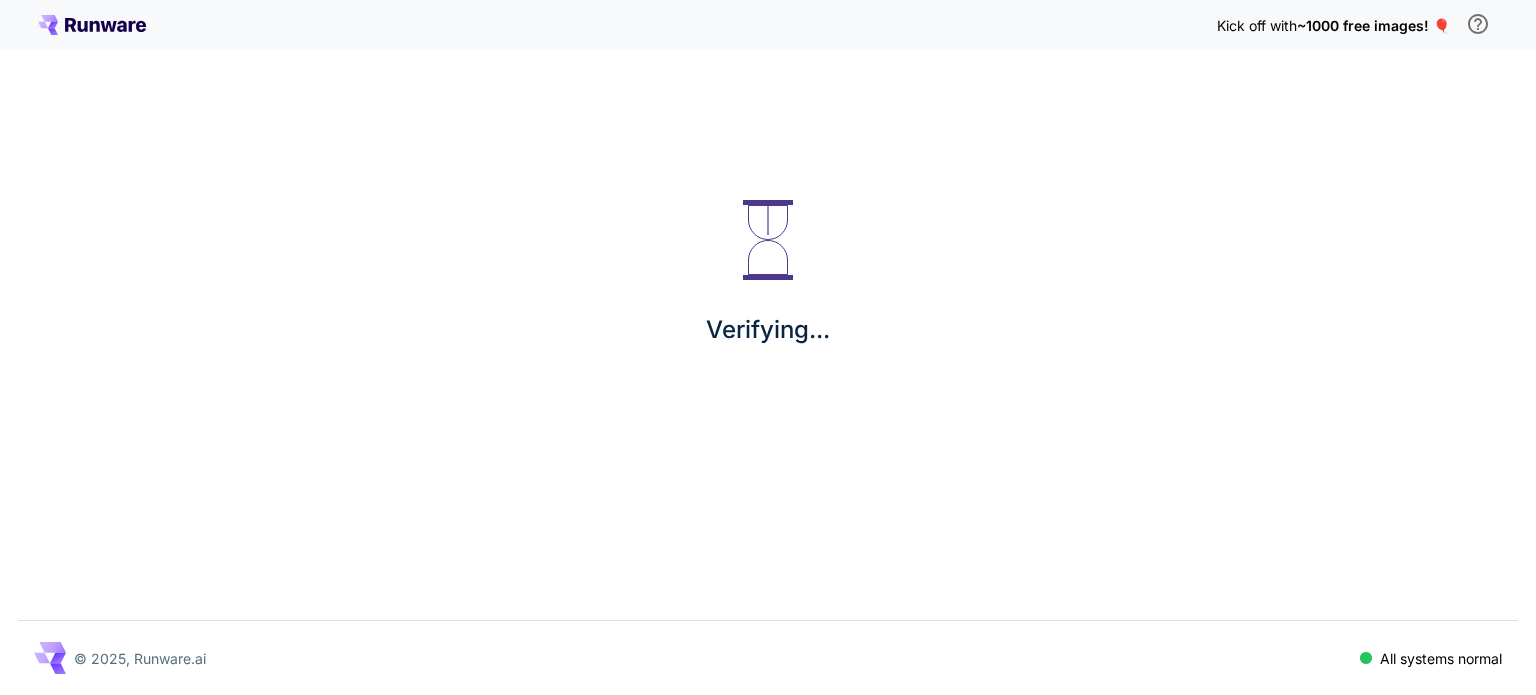 scroll, scrollTop: 0, scrollLeft: 0, axis: both 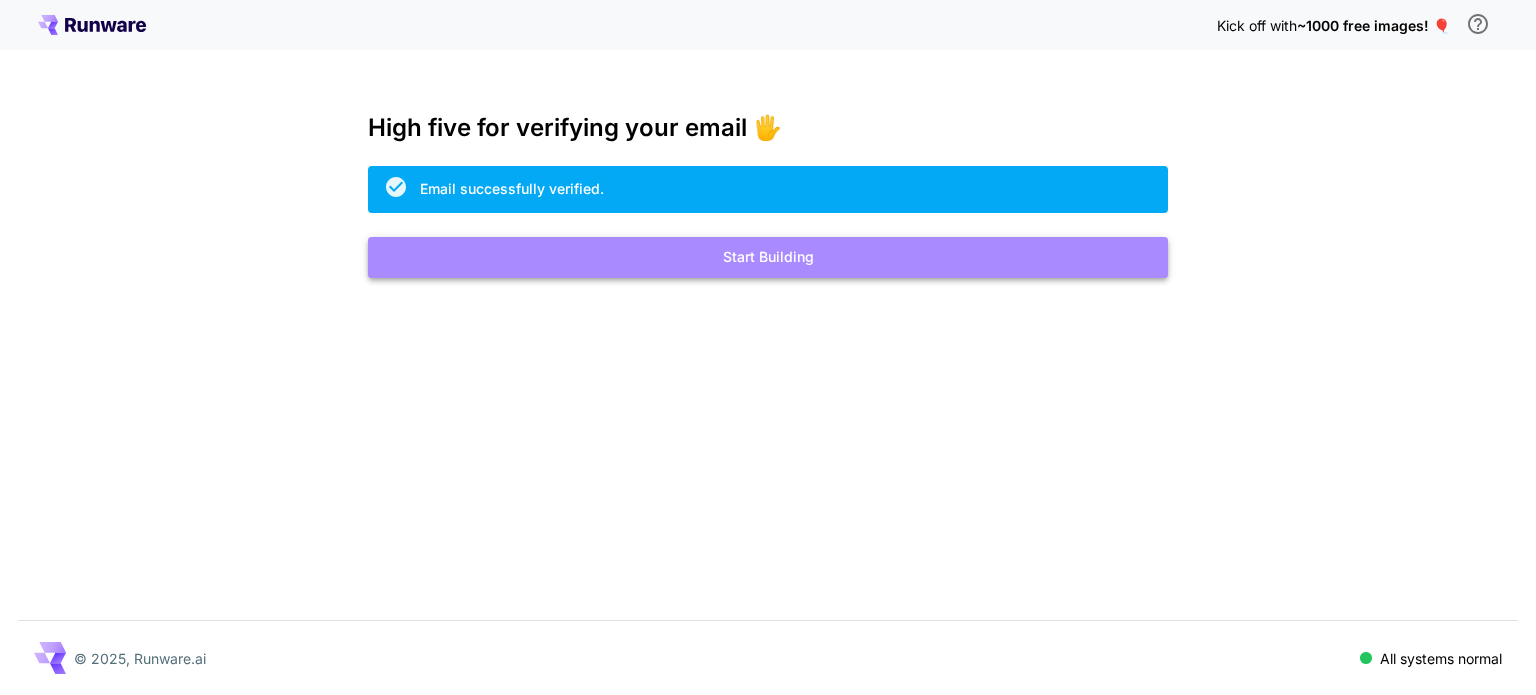 click on "Start Building" at bounding box center (768, 257) 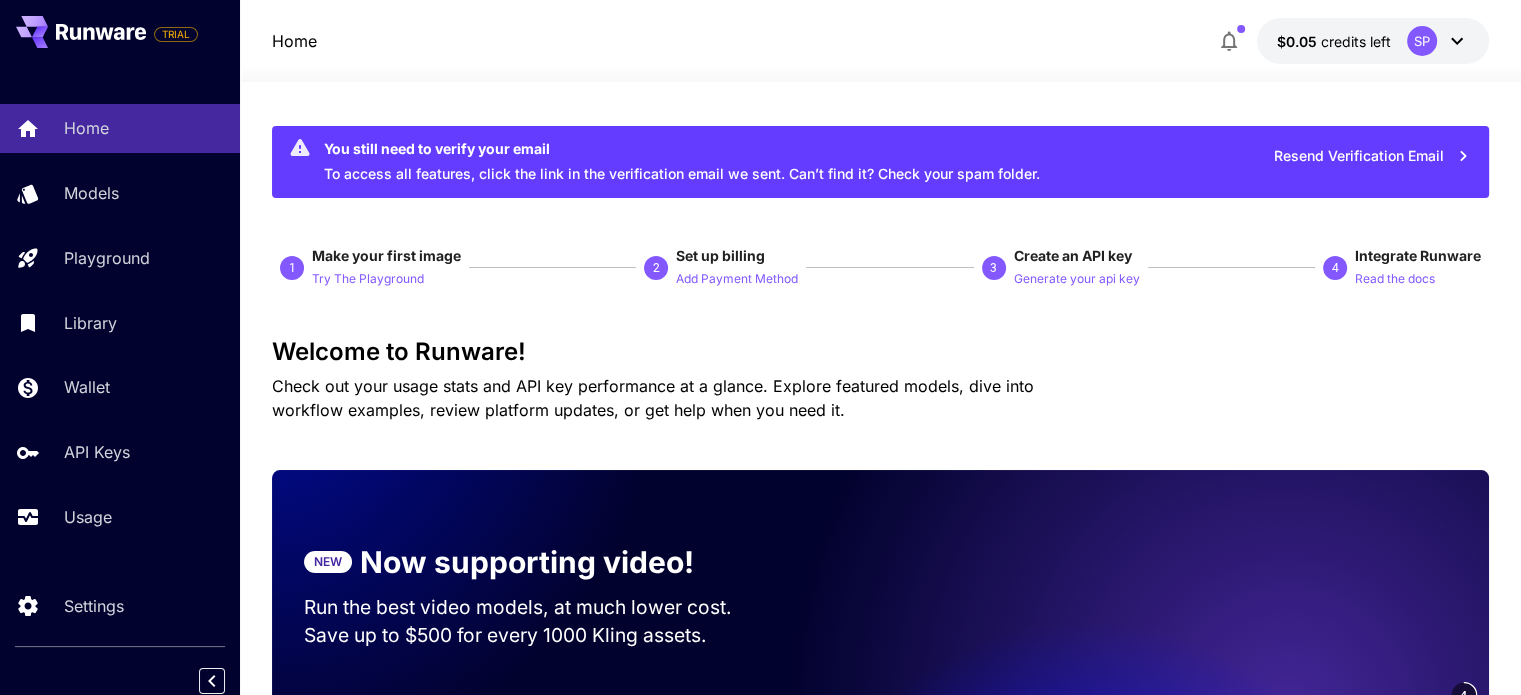 click 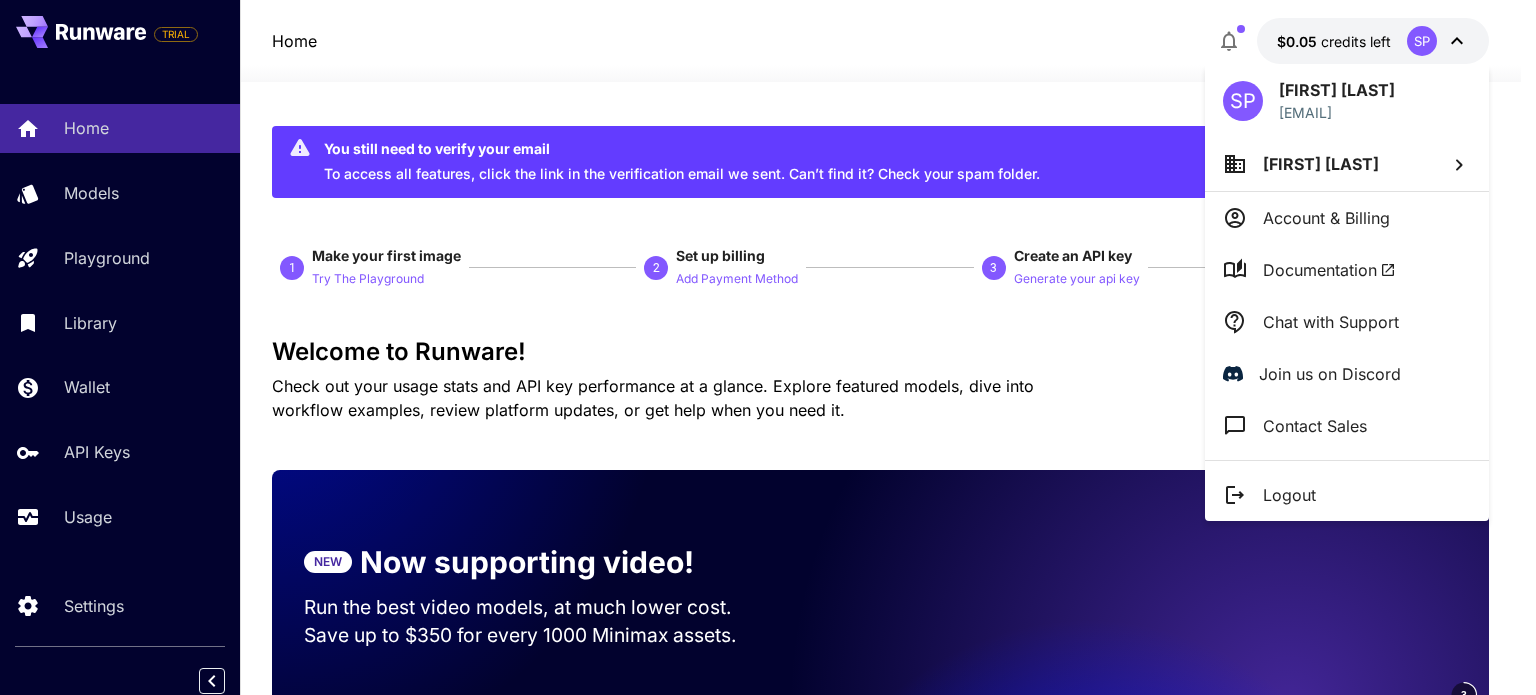 click at bounding box center (768, 347) 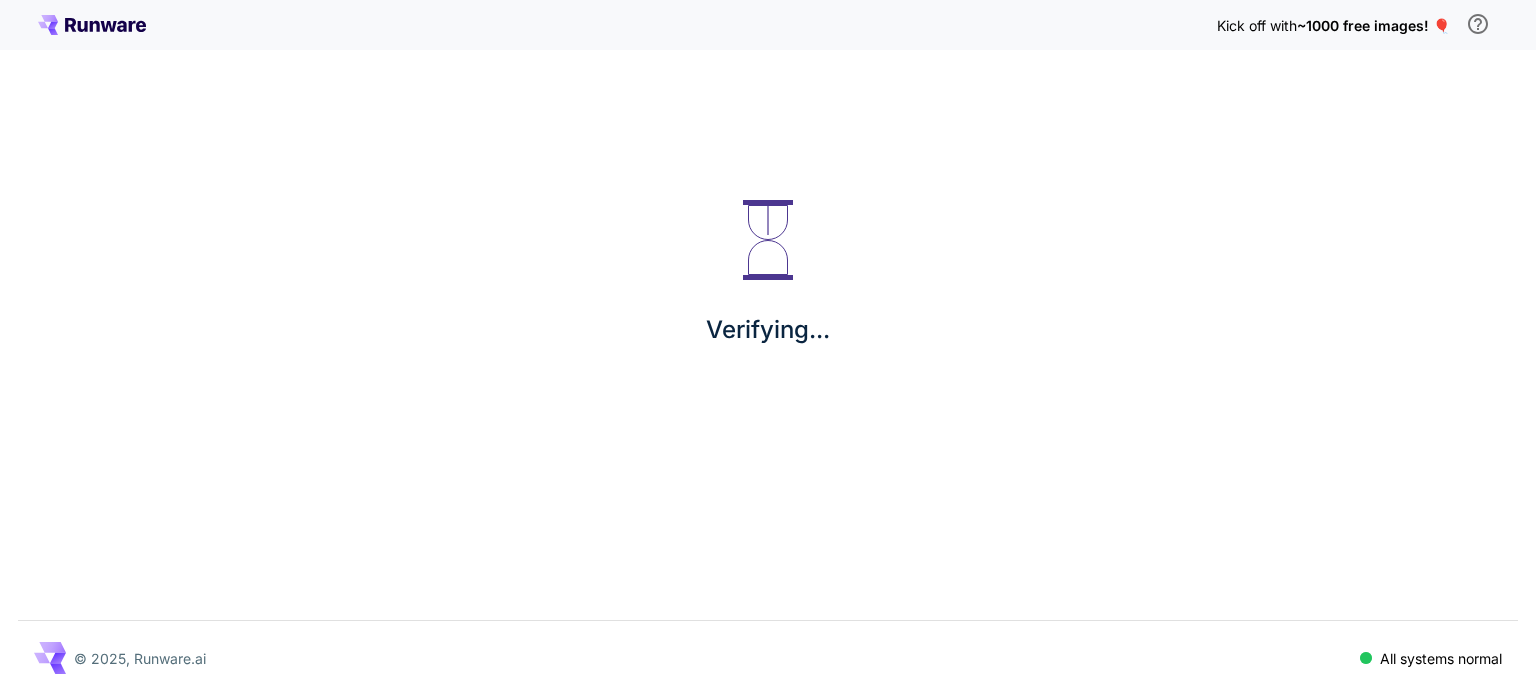 scroll, scrollTop: 0, scrollLeft: 0, axis: both 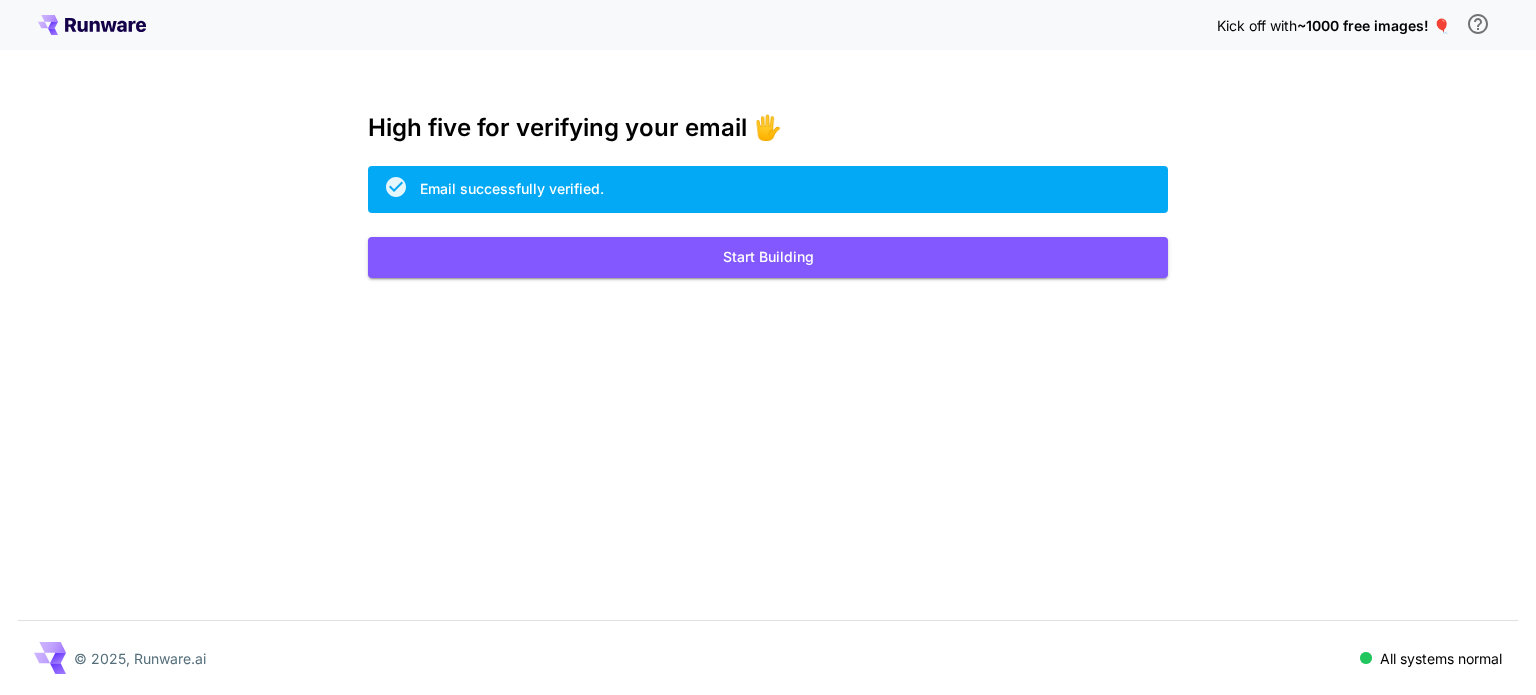 click on "Kick off with  ~1000 free images! 🎈 High five for verifying your email 🖐️ Email successfully verified. Start Building © 2025, Runware.ai All systems normal" at bounding box center (768, 347) 